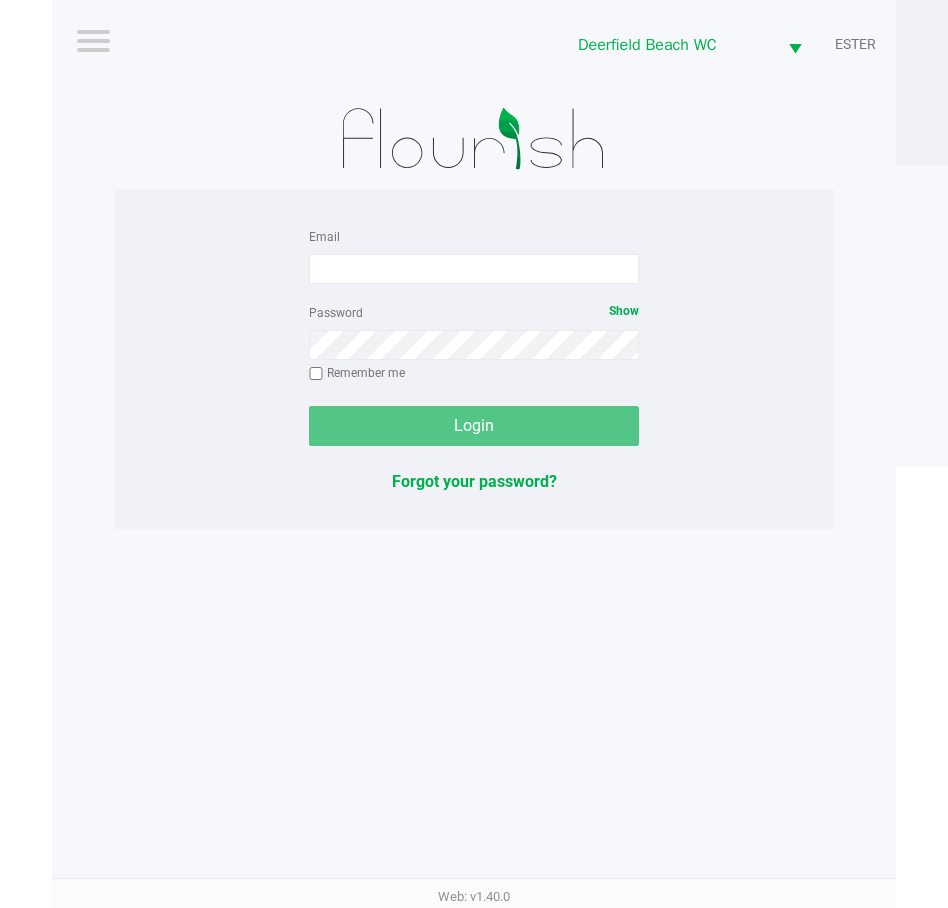 scroll, scrollTop: 0, scrollLeft: 0, axis: both 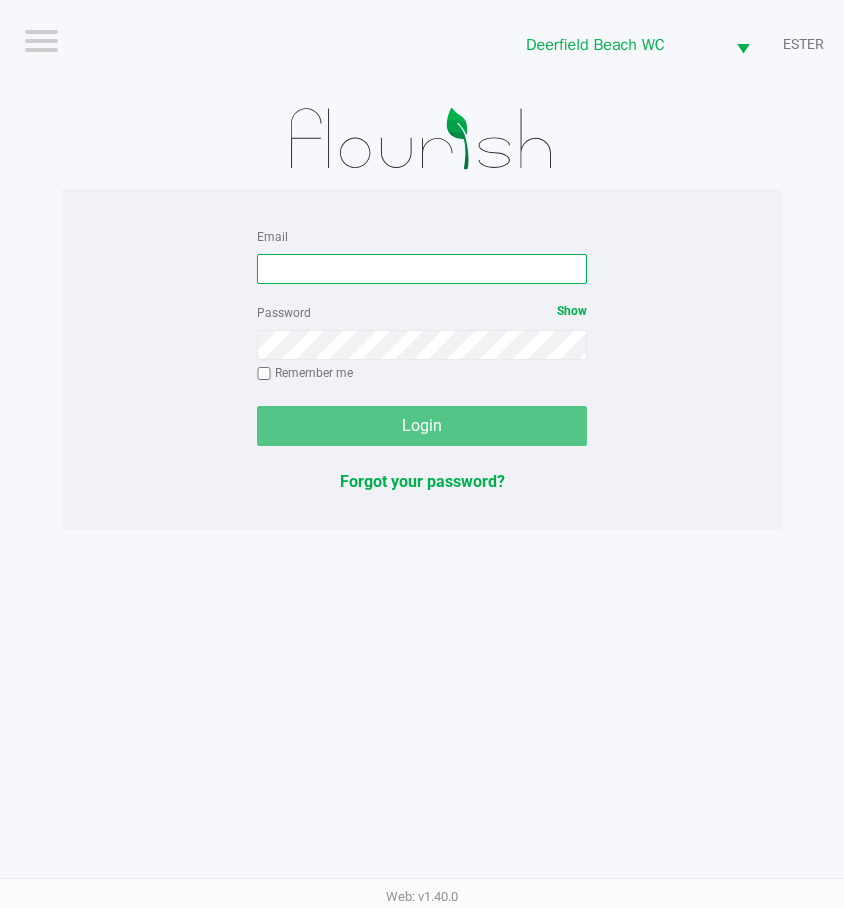 click on "Email" at bounding box center [422, 269] 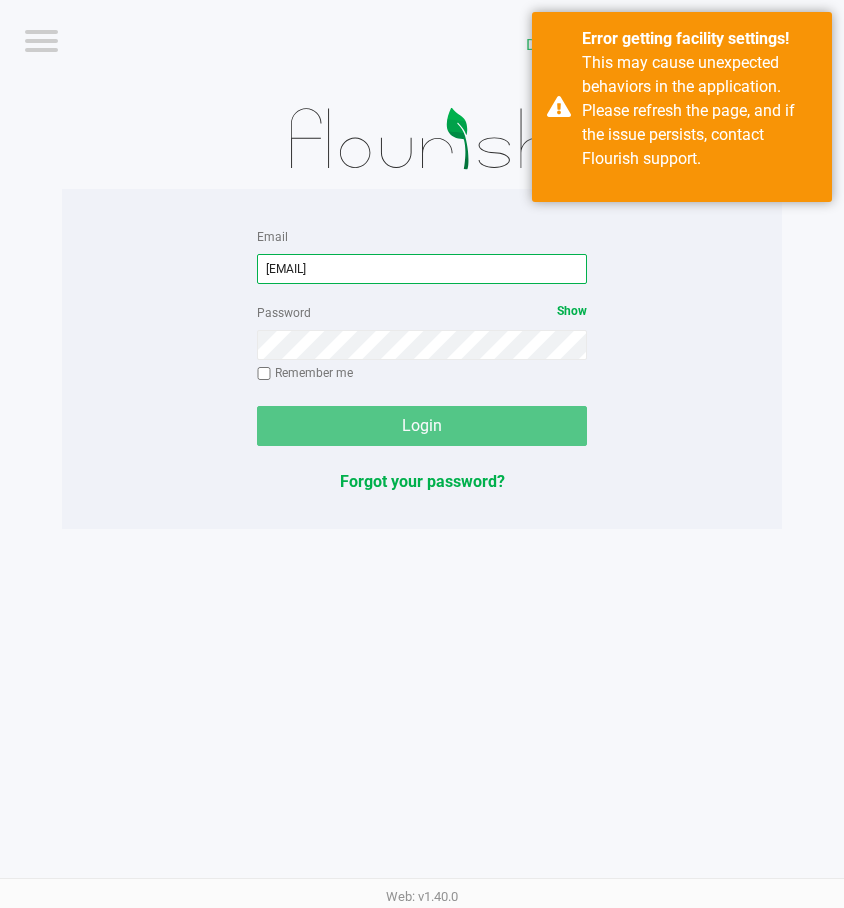 type on "[EMAIL]" 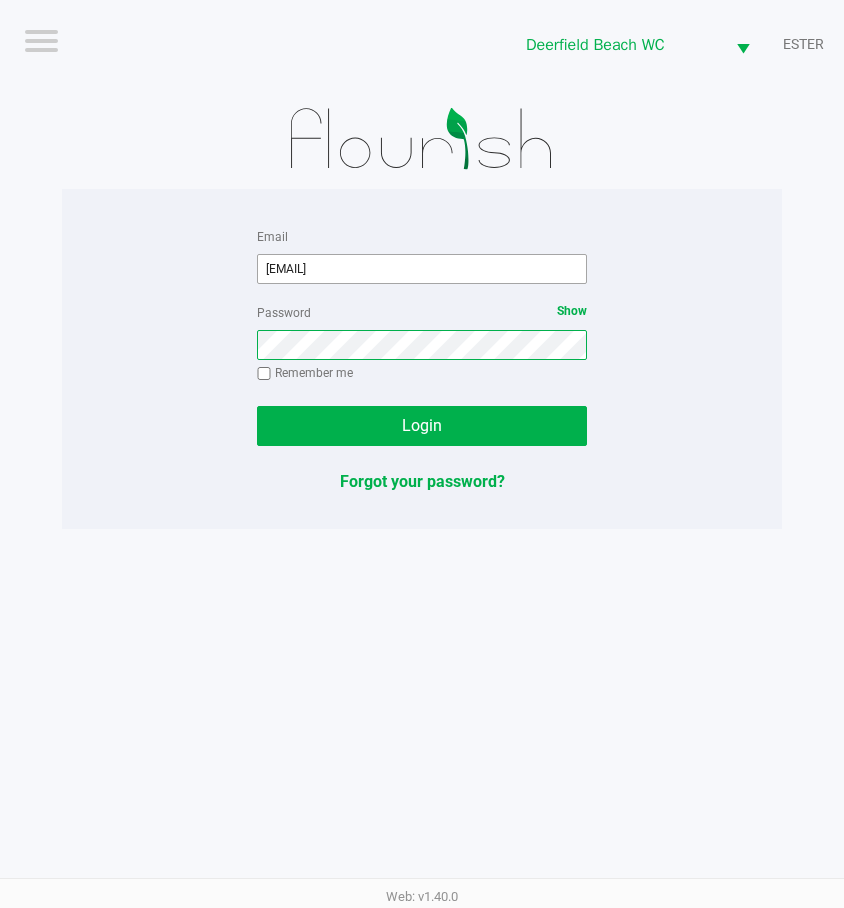 click on "Login" 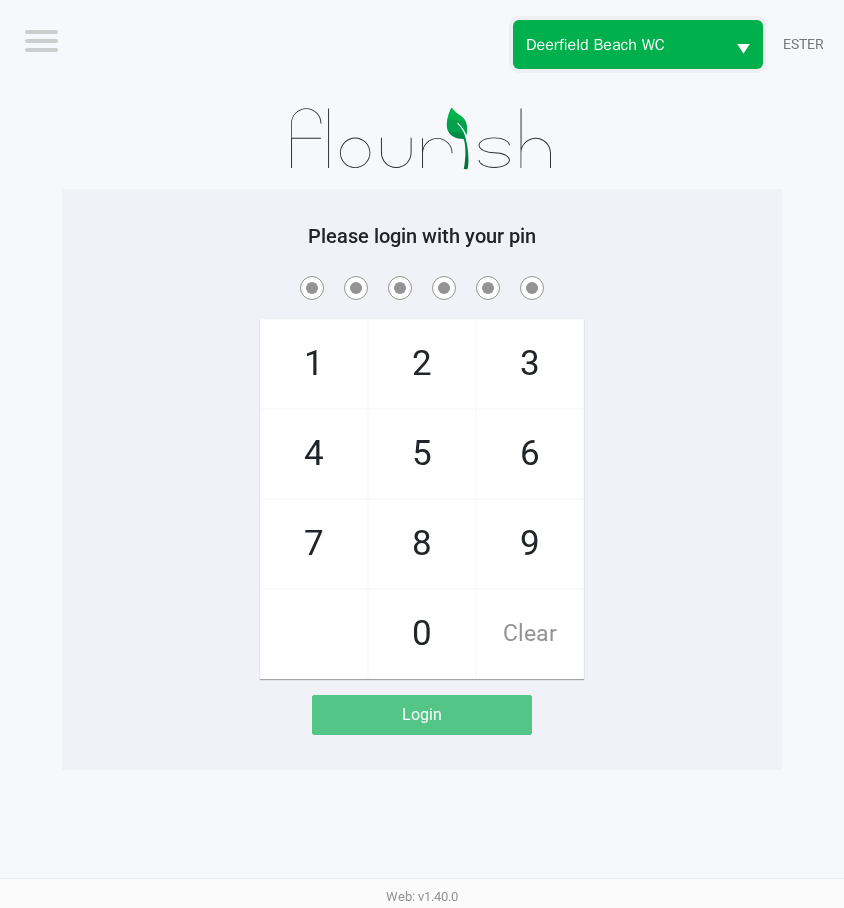 click on "Deerfield Beach WC" at bounding box center [619, 45] 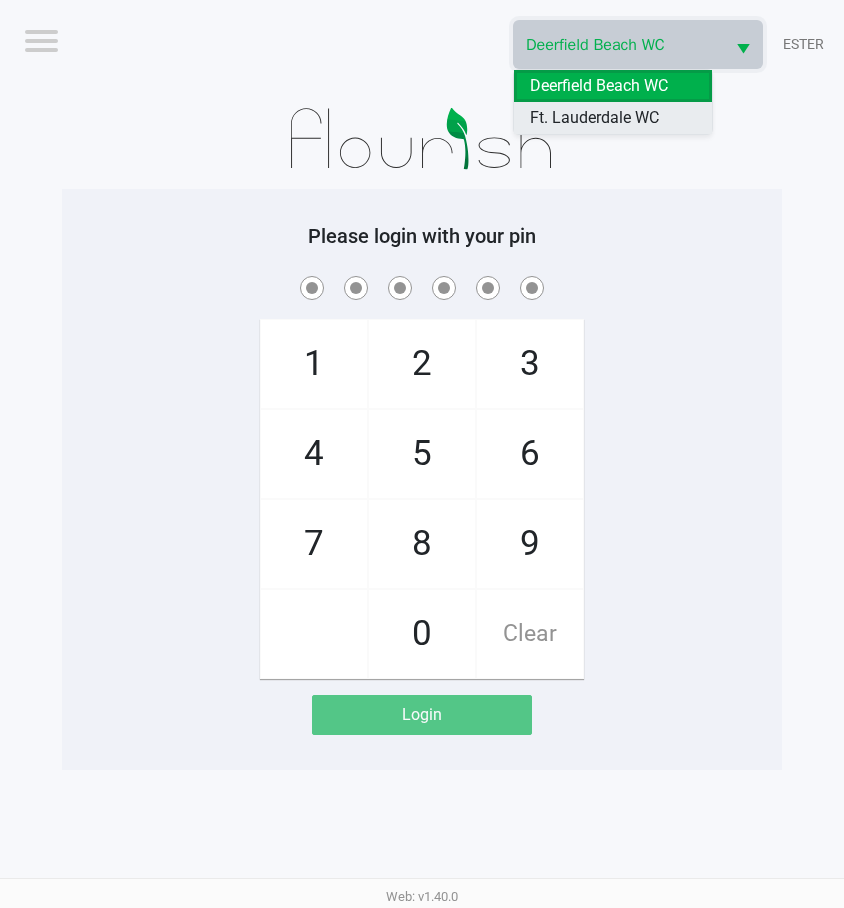 click on "Ft. Lauderdale WC" at bounding box center (594, 118) 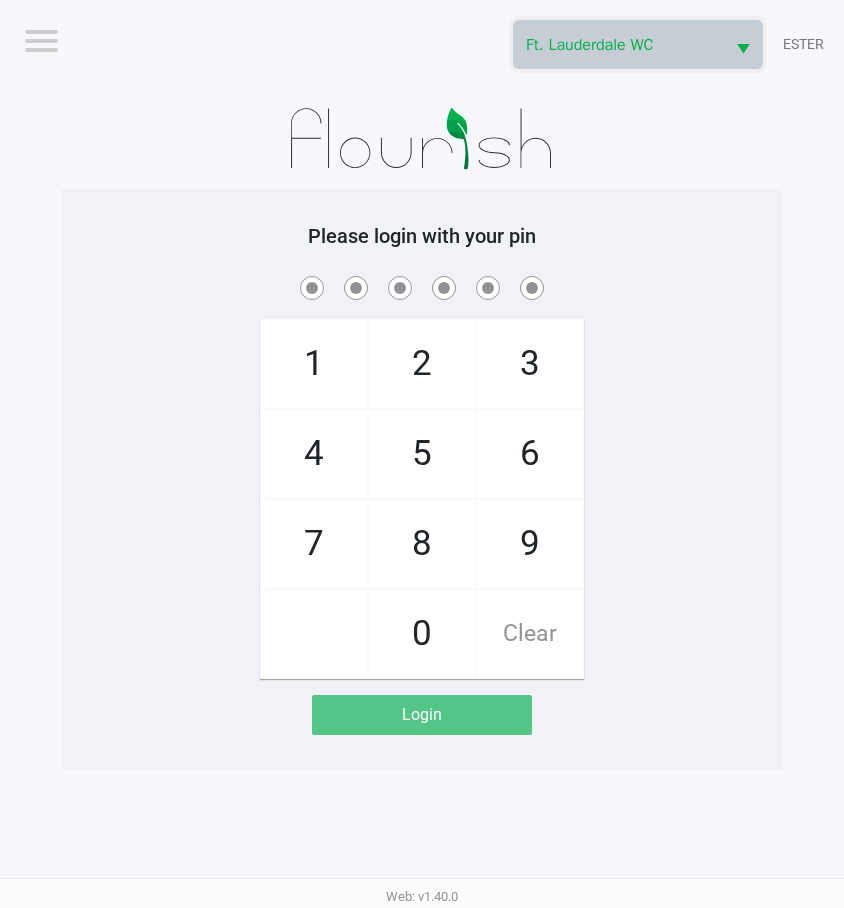 click on "Please login with your pin  1   4   7       2   5   8   0   3   6   9   Clear   Login" 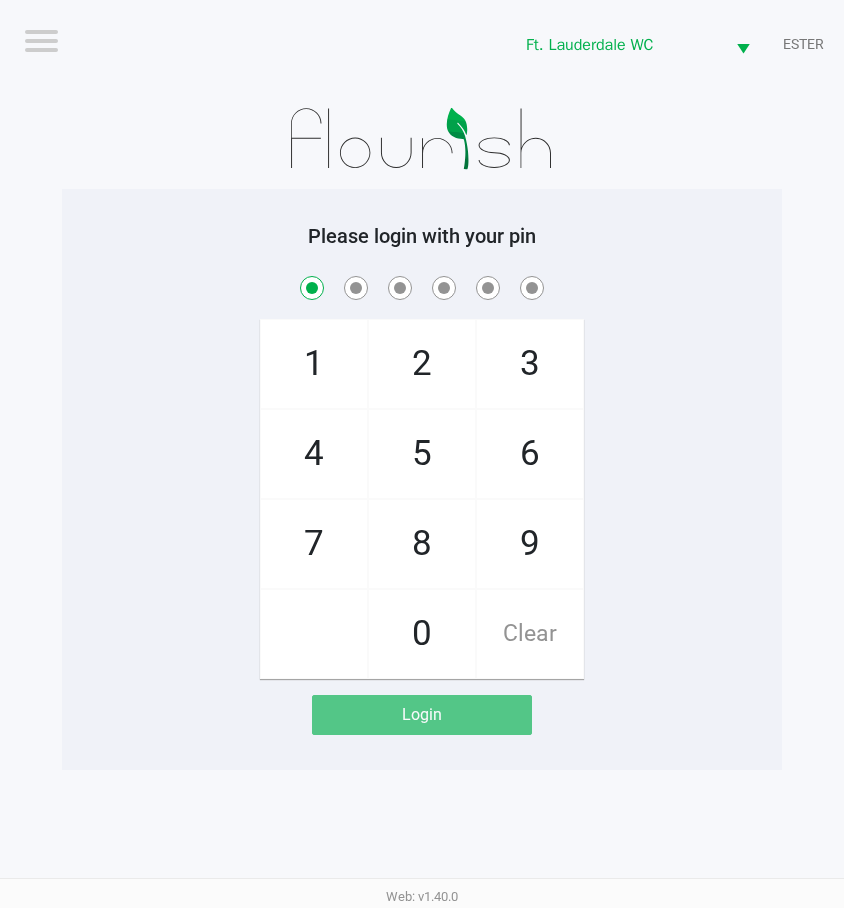 checkbox on "true" 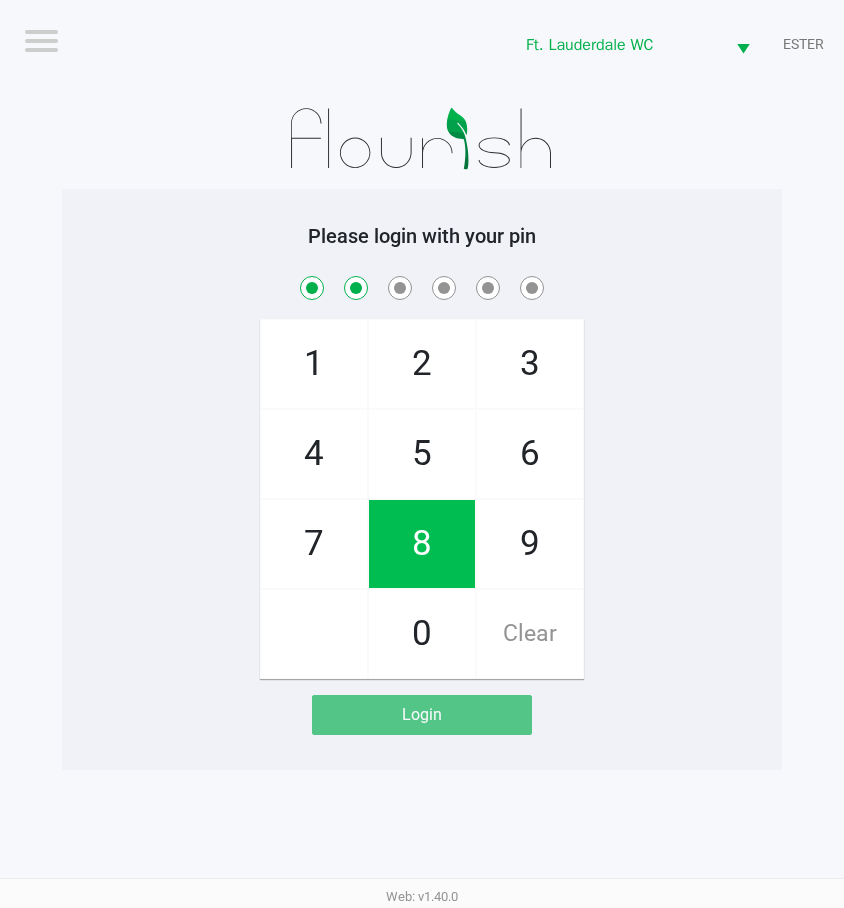 checkbox on "true" 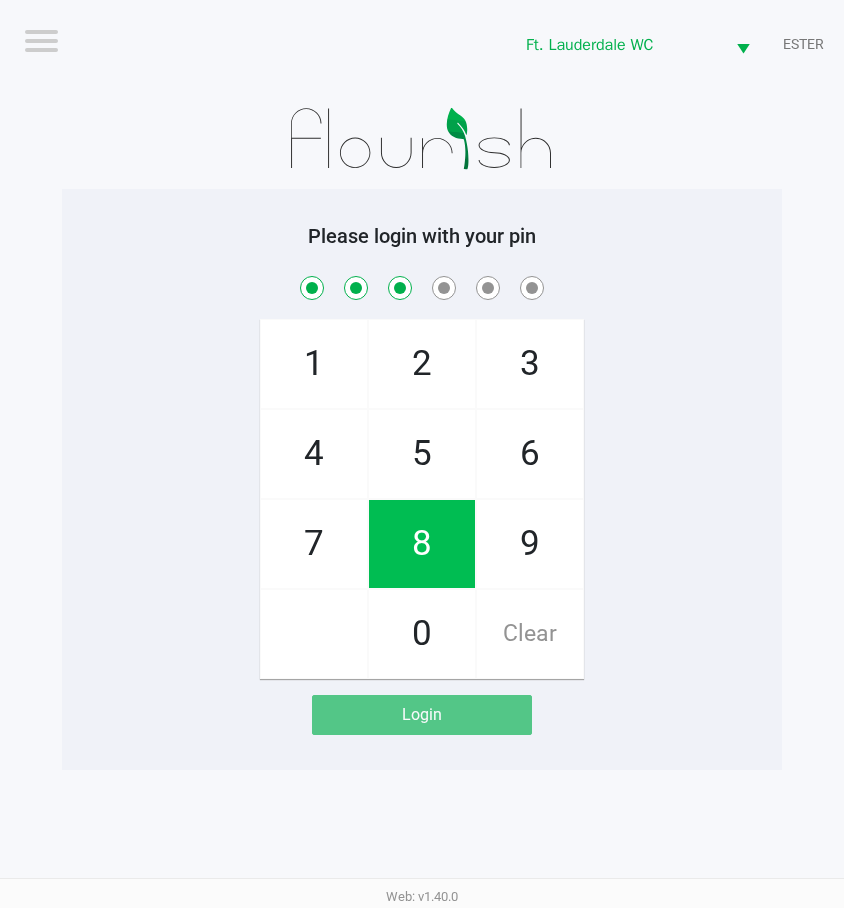 checkbox on "true" 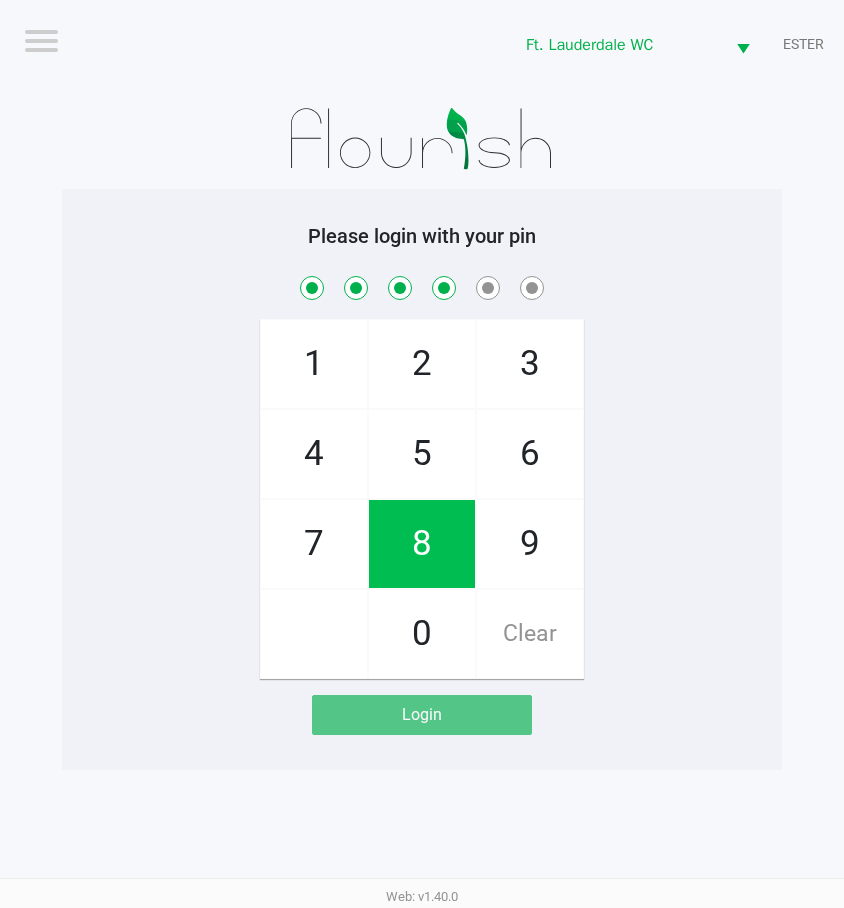 checkbox on "true" 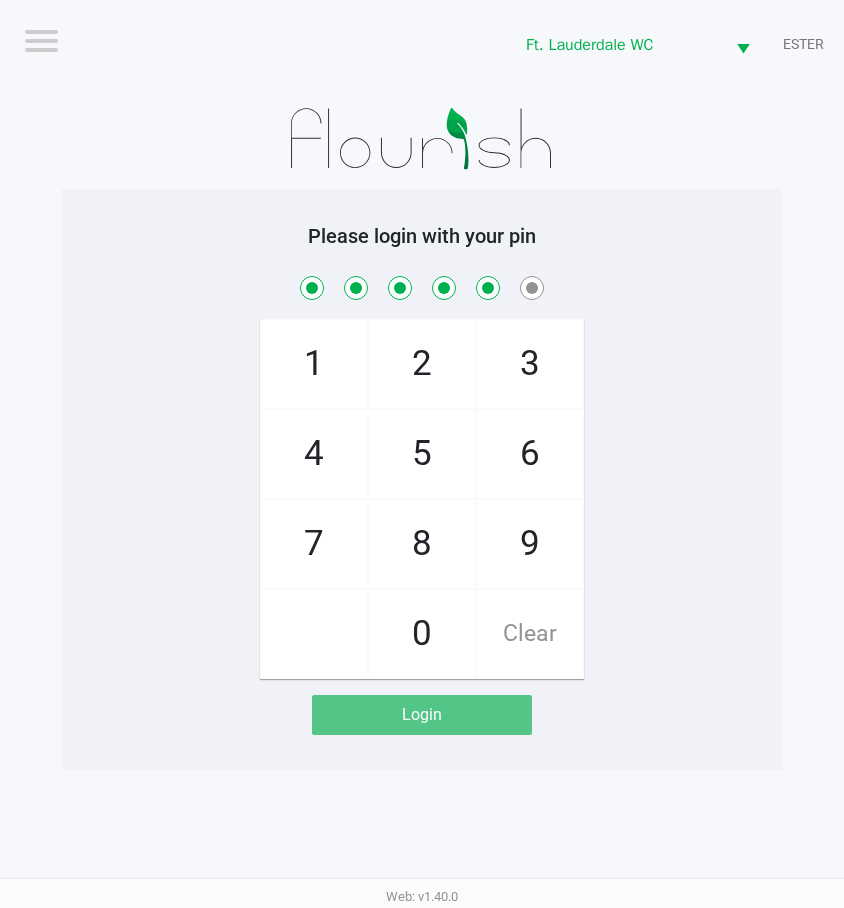 checkbox on "true" 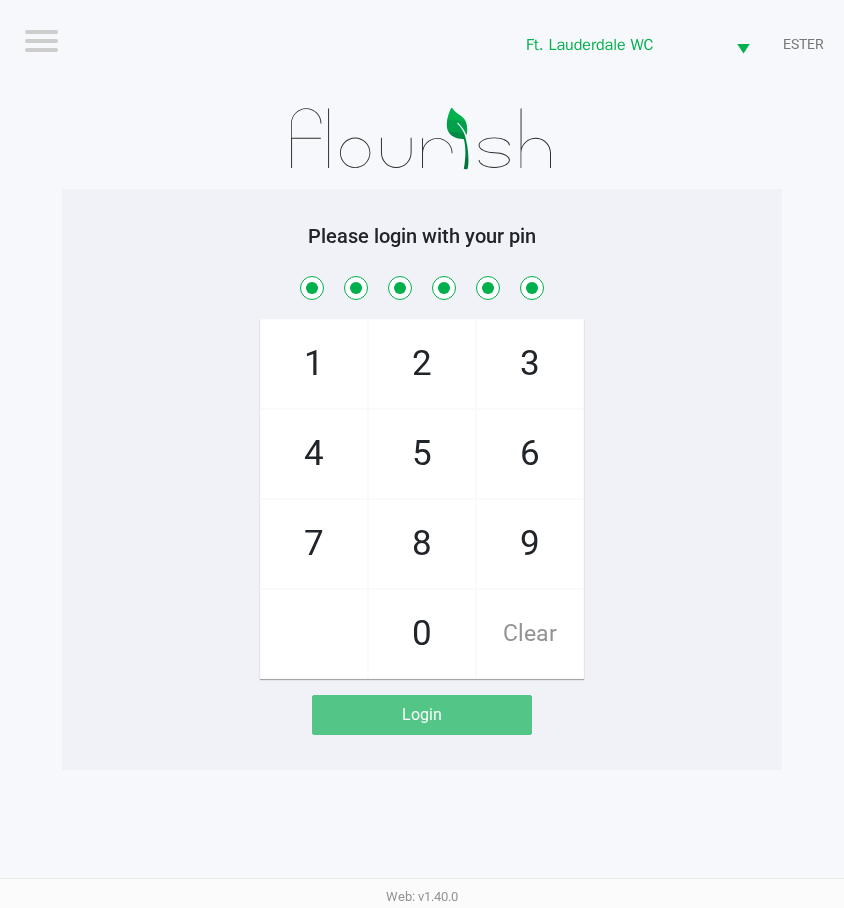 checkbox on "true" 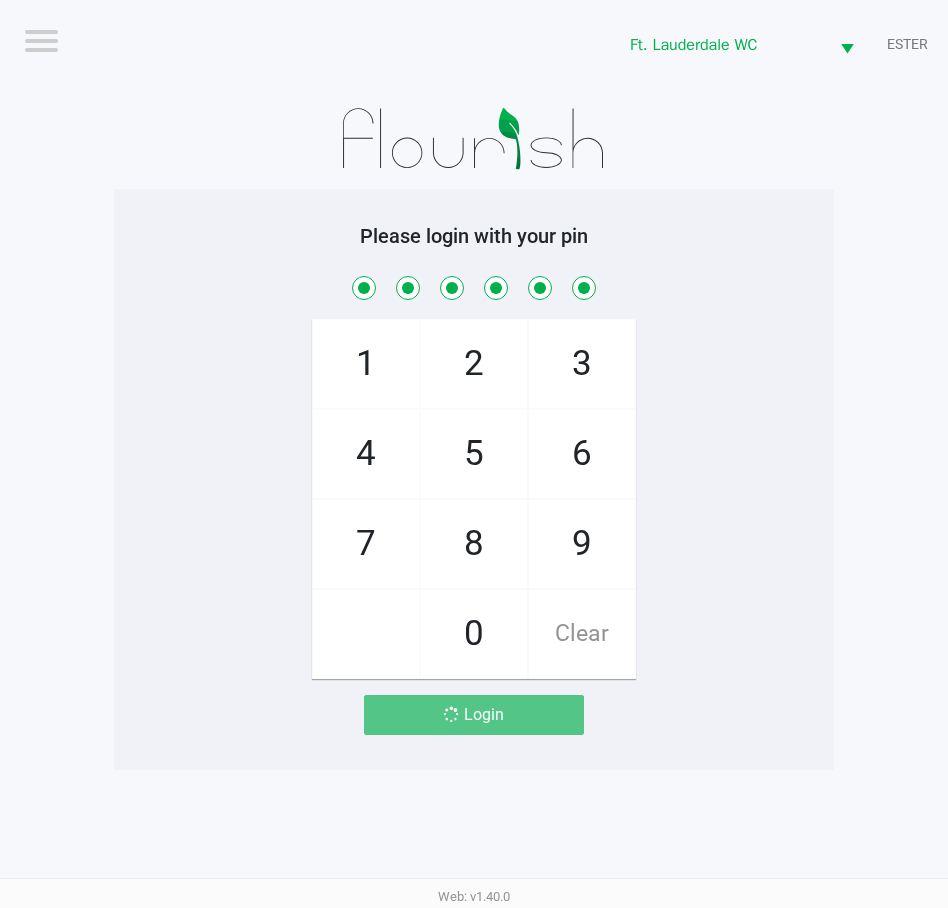 click on "Logout  Ft. [CITY], [STATE] WC  [STATE]  Please login with your pin  1   4   7       2   5   8   0   3   6   9   Clear   Login" 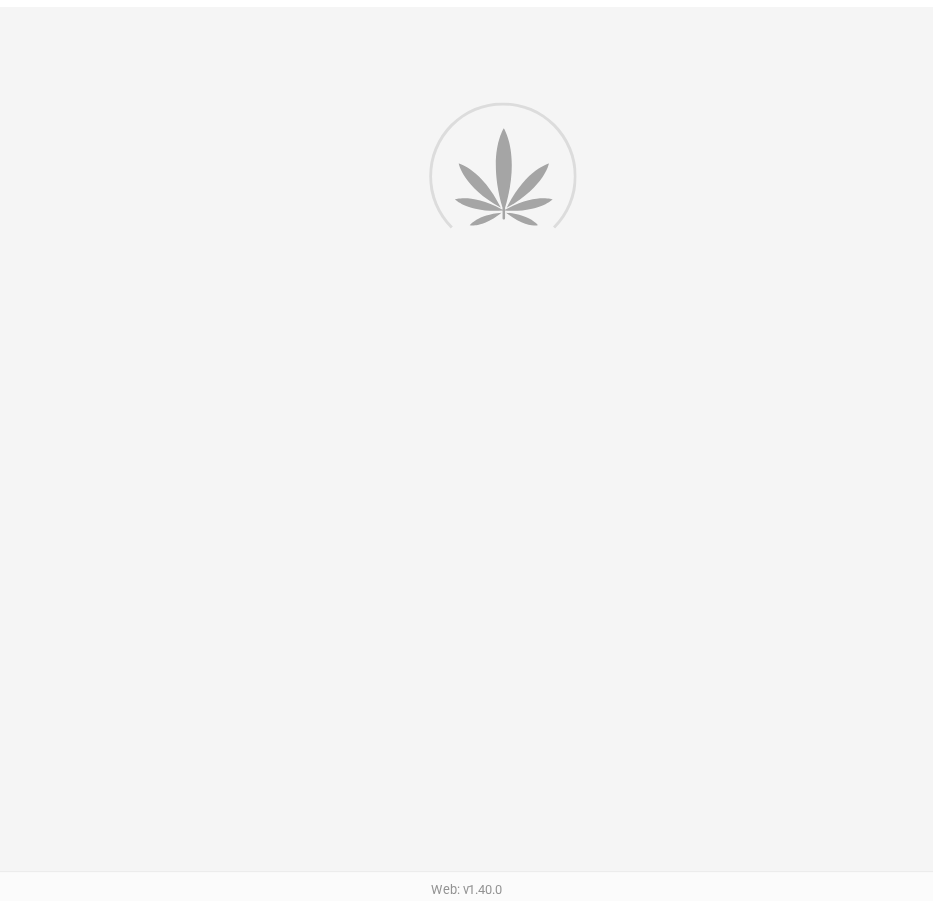 scroll, scrollTop: 0, scrollLeft: 0, axis: both 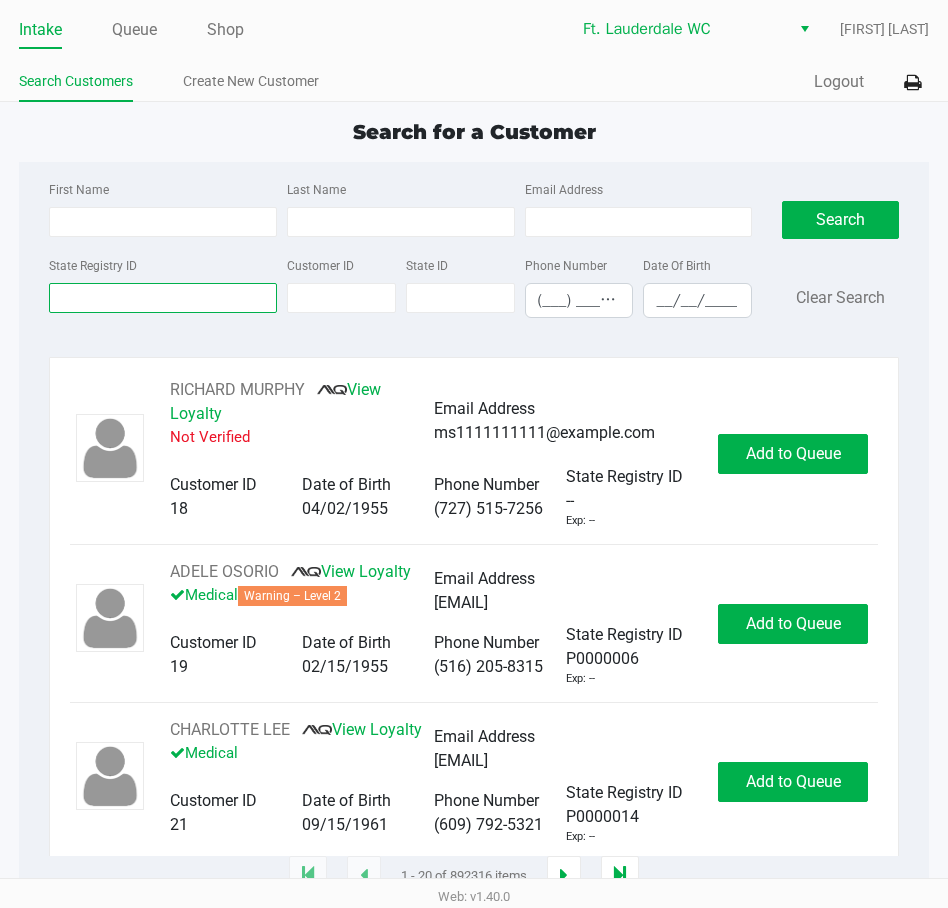 click on "State Registry ID" at bounding box center [163, 298] 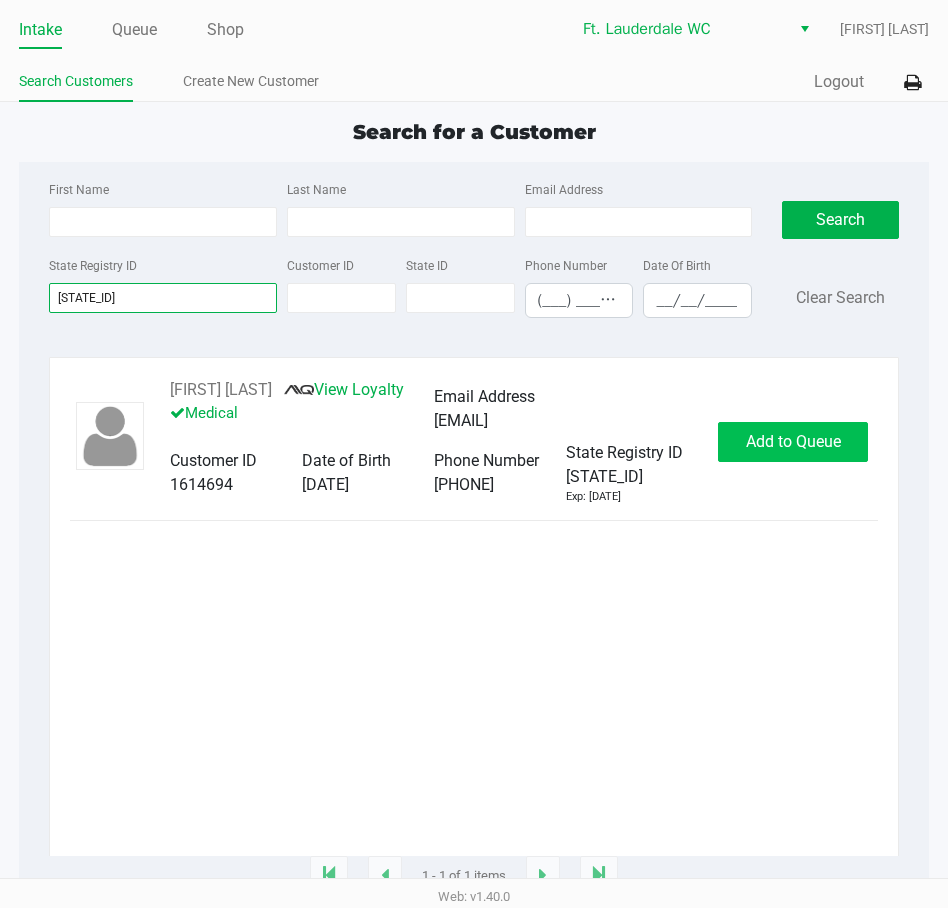 type on "[STATE_ID]" 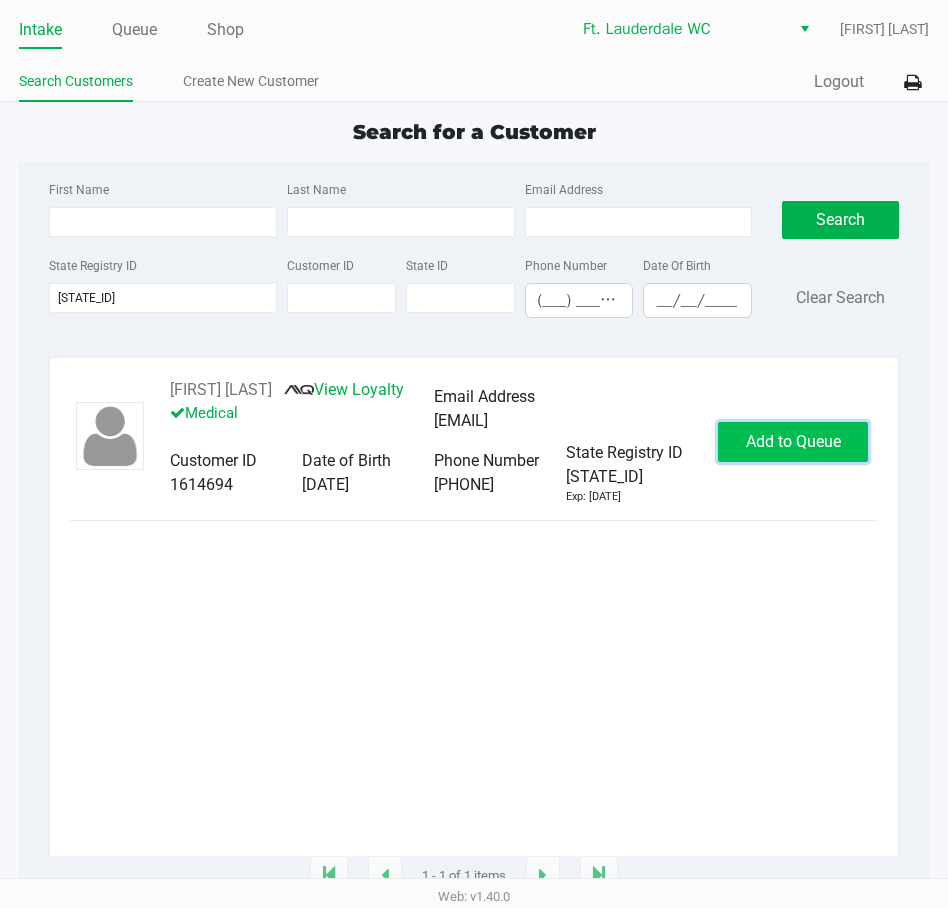 click on "Add to Queue" 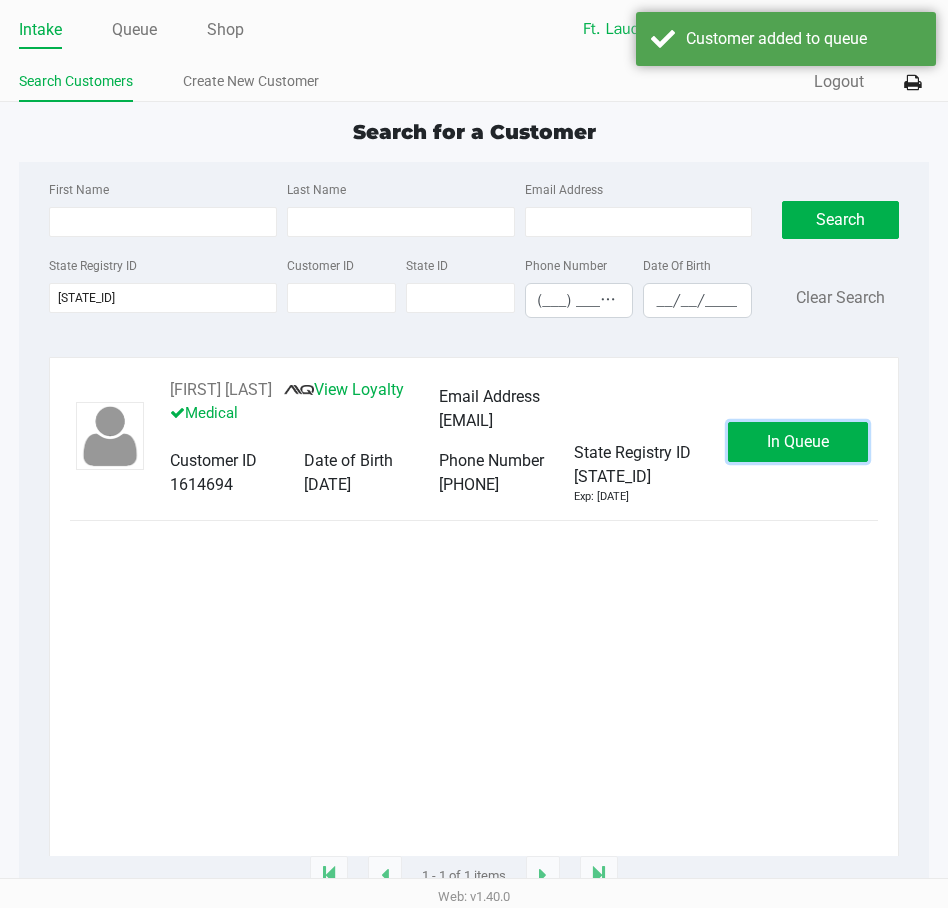 click on "In Queue" 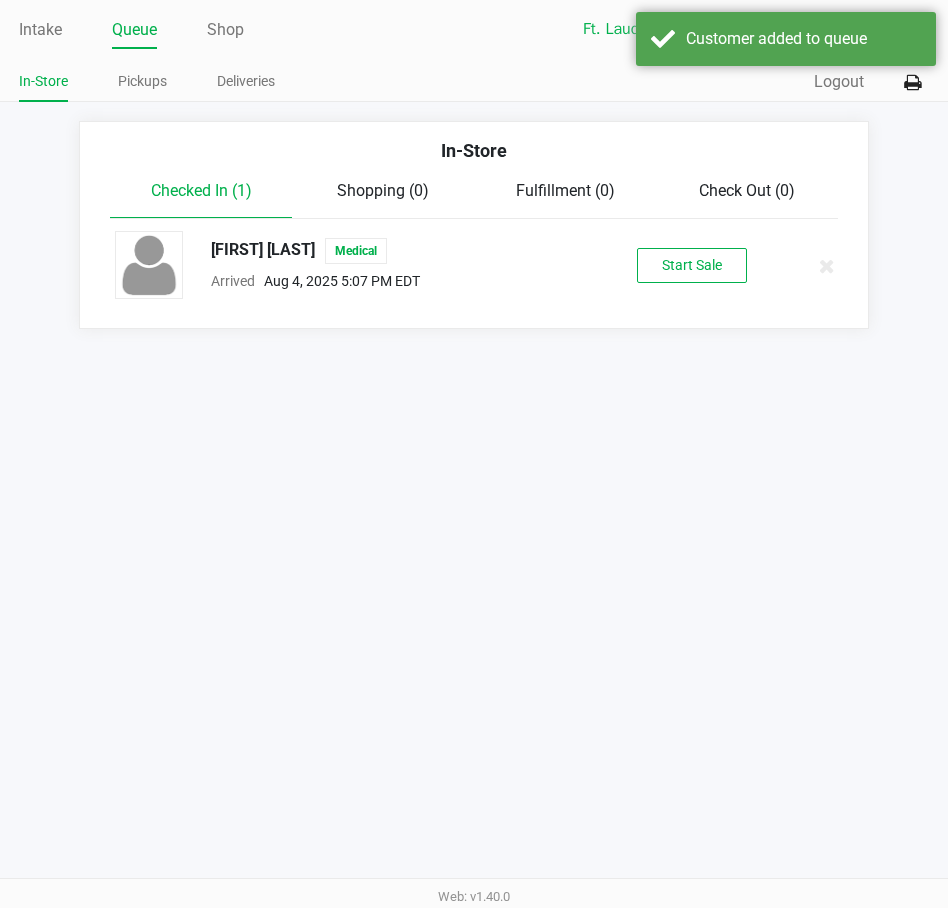 click on "[FIRST] [LAST] Medical Arrived Aug 4, 2025 5:07 PM EDT Start Sale" 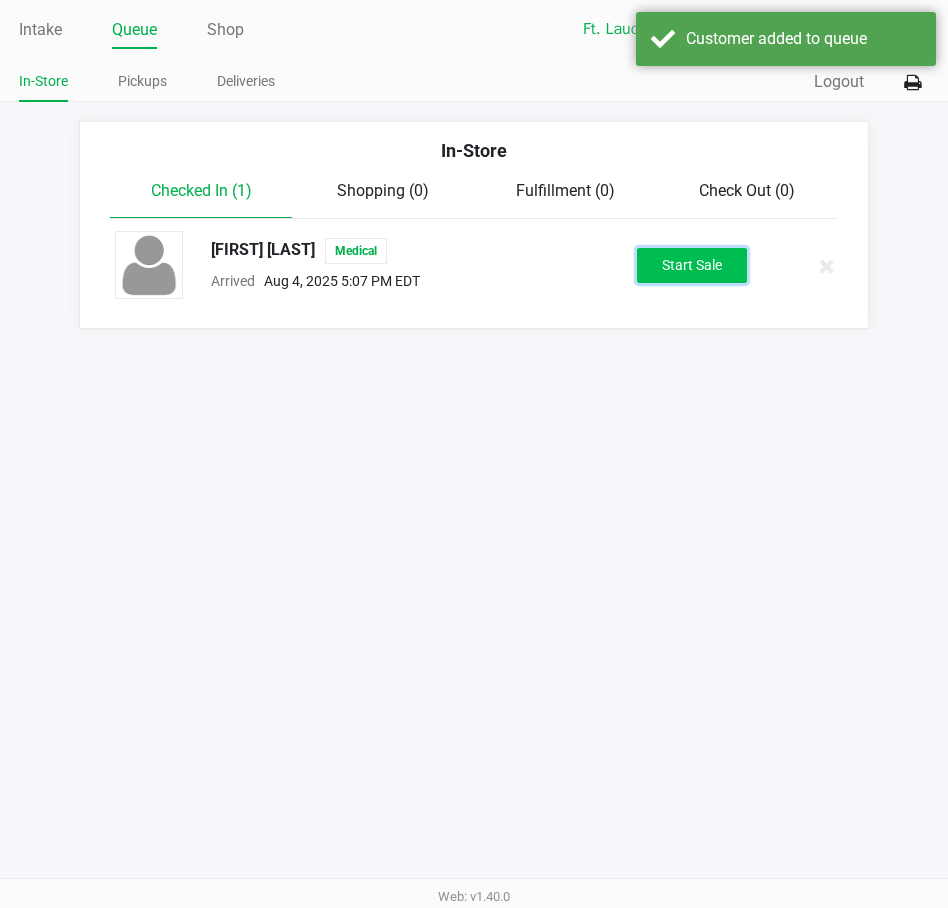 click on "Start Sale" 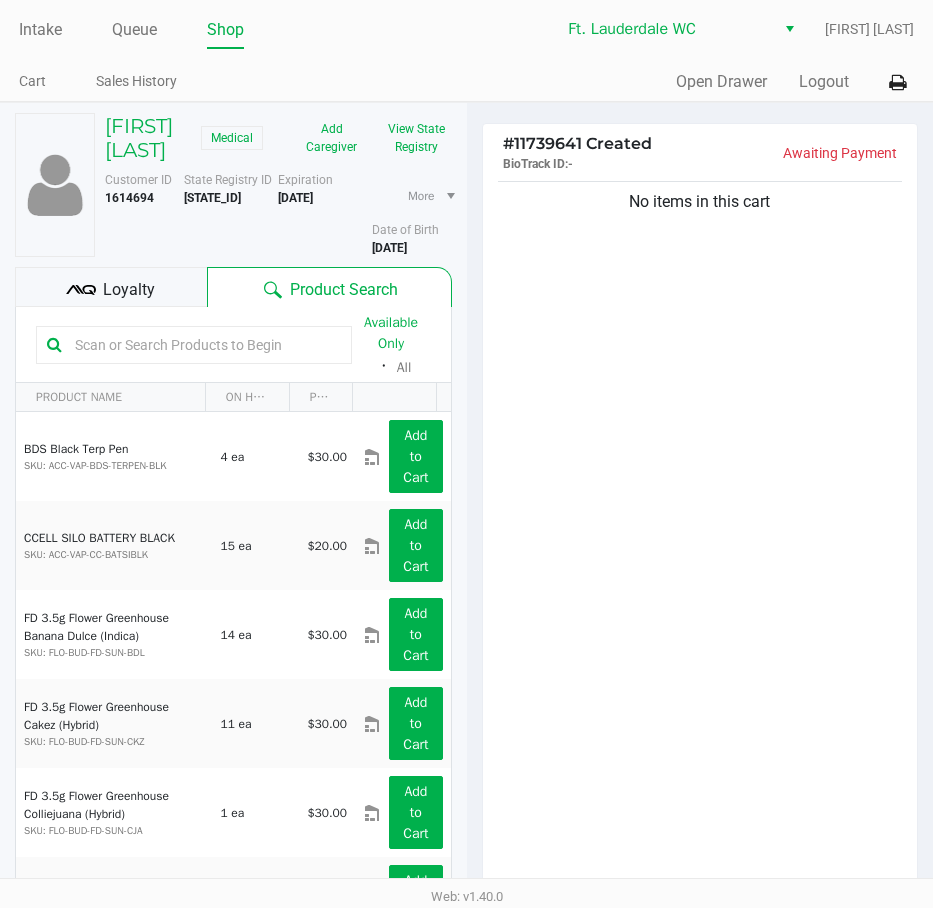 click on "No items in this cart" 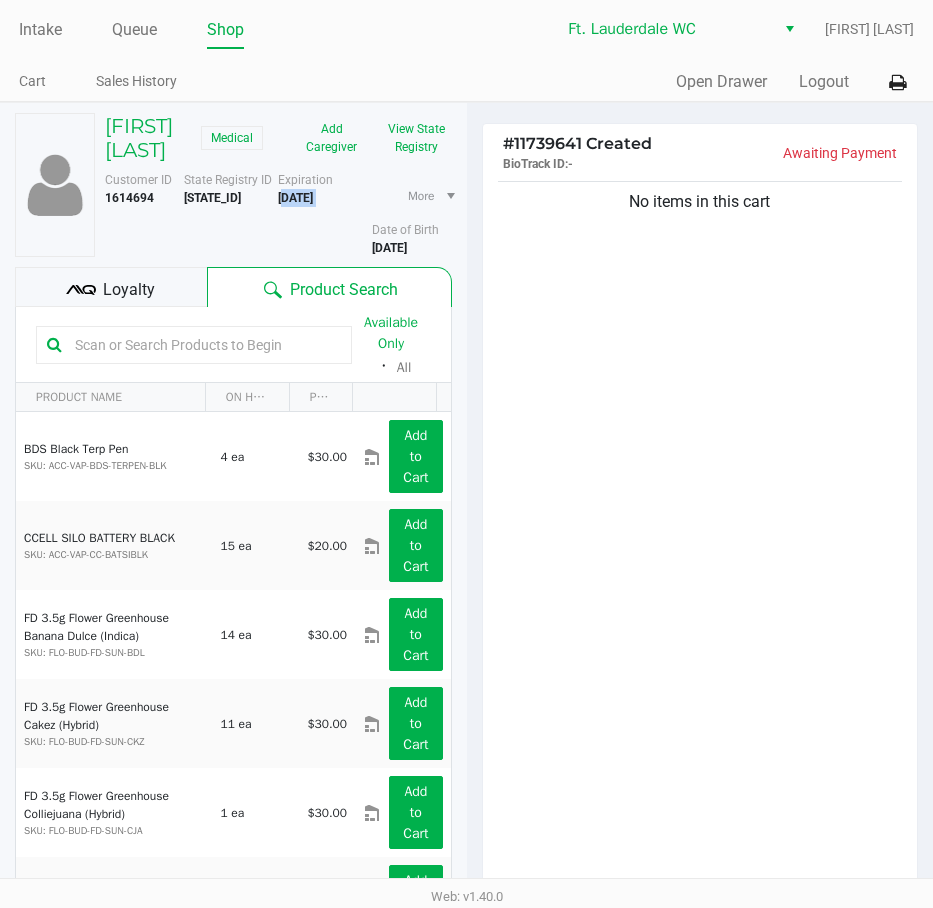 click on "[DATE]" 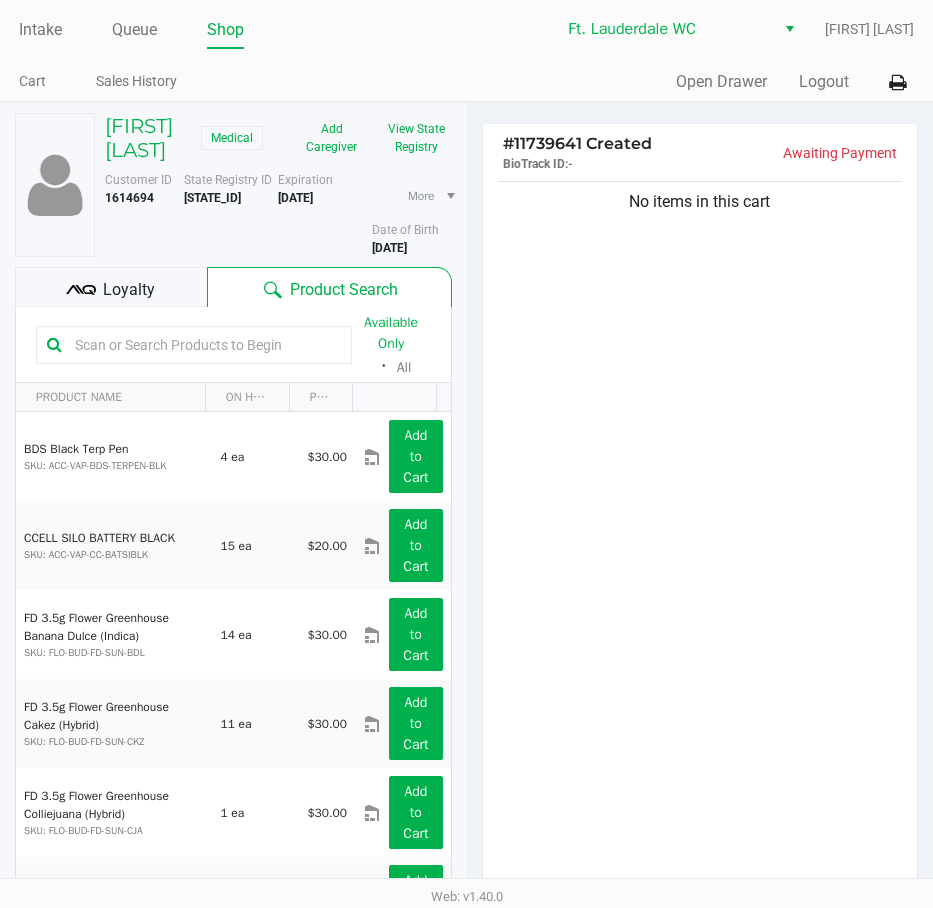 click on "No items in this cart" 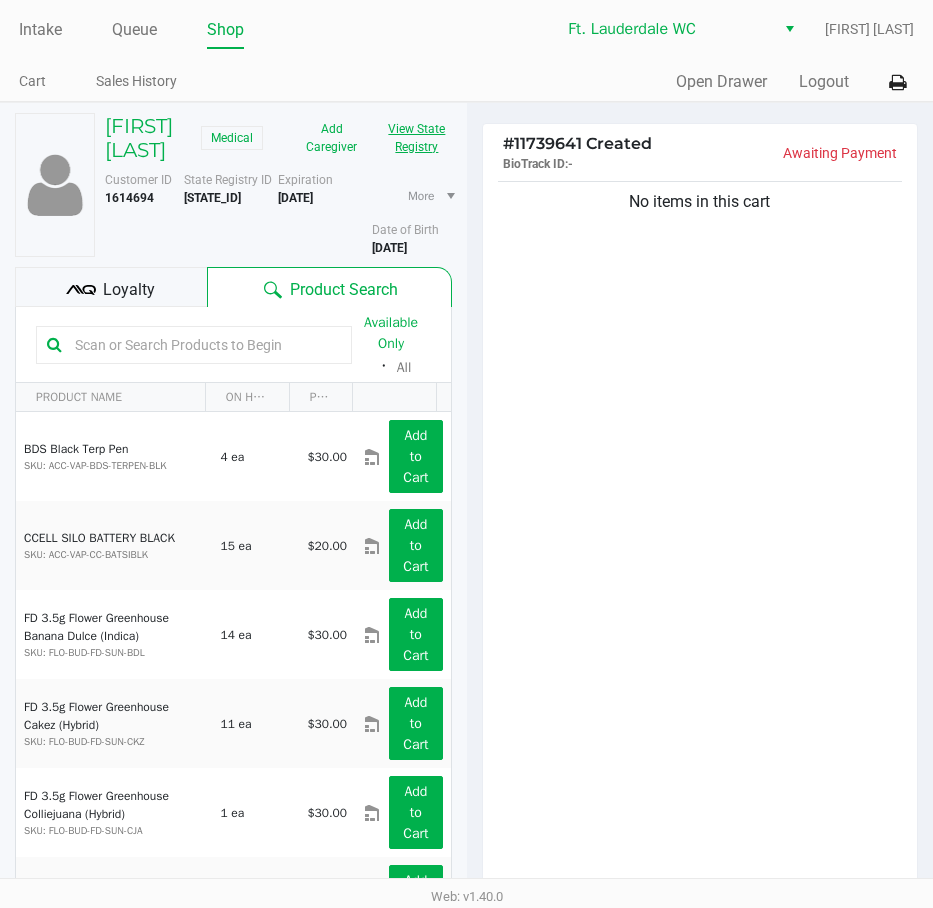 click on "View State Registry" 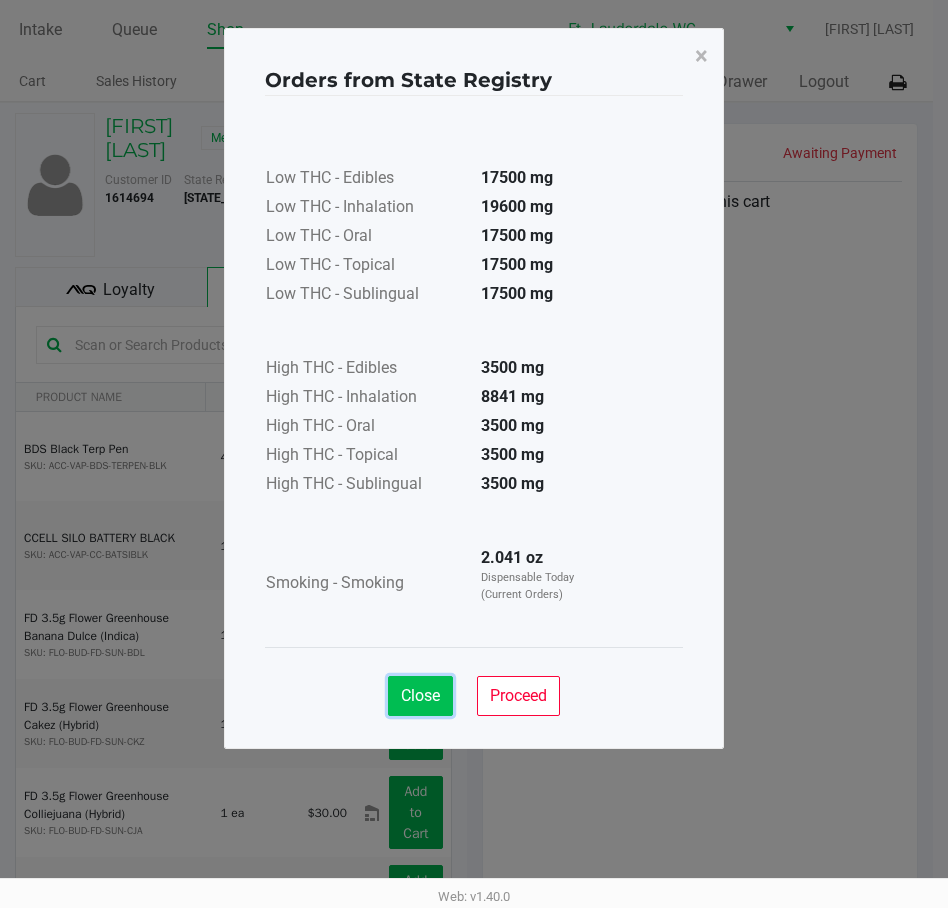 click on "Close" 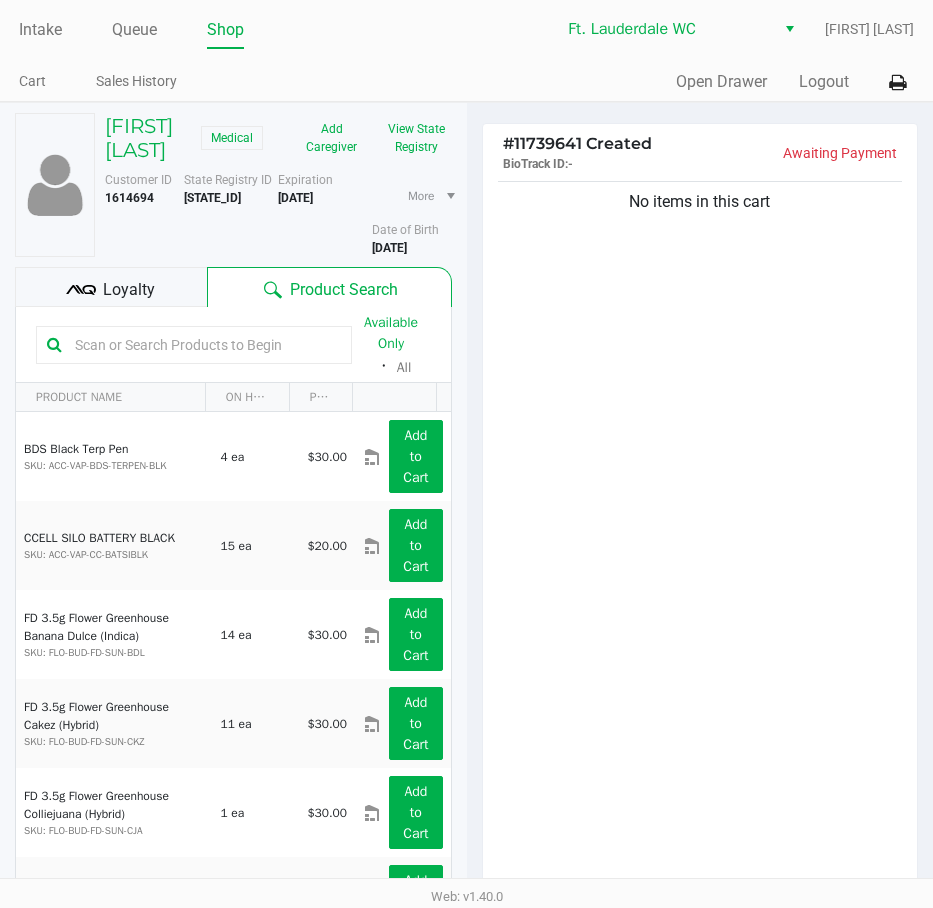 click on "Loyalty" 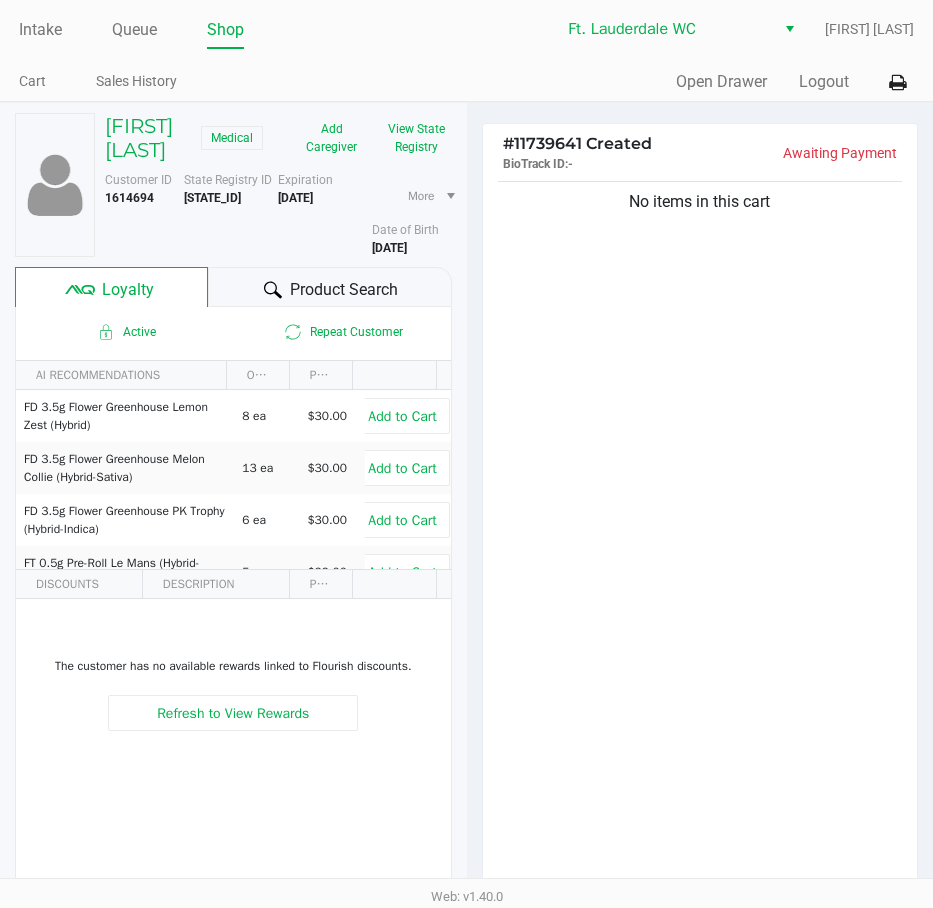 click on "No items in this cart" 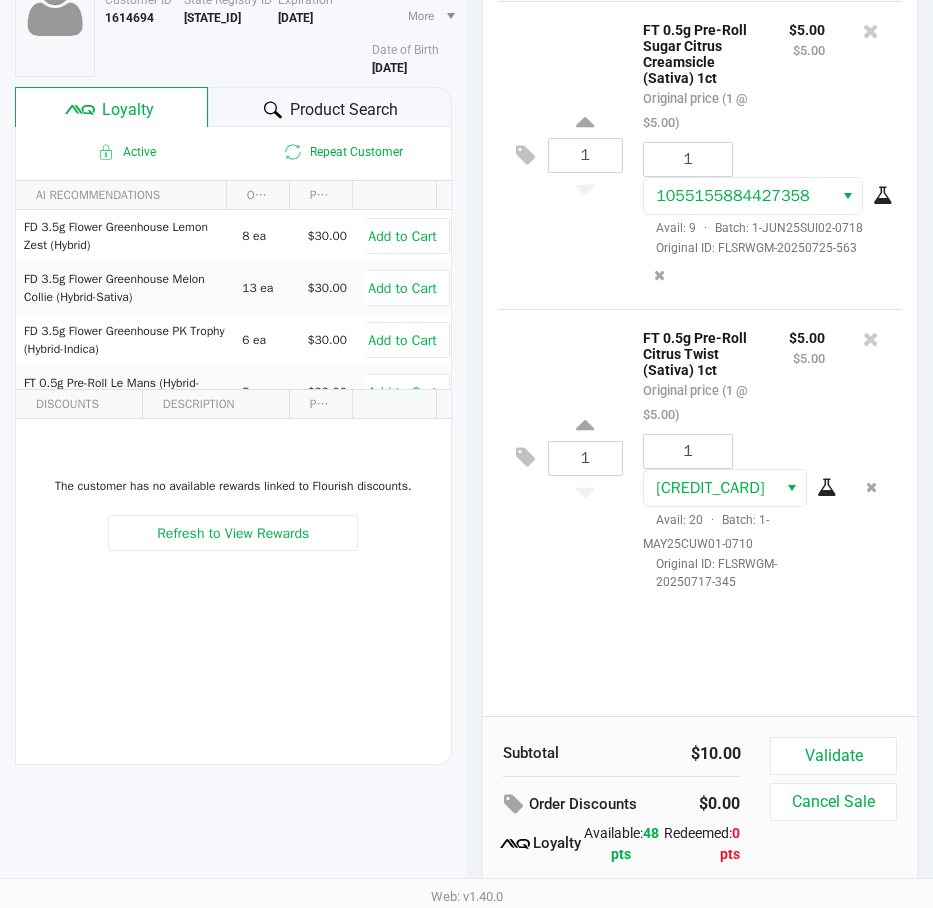 scroll, scrollTop: 251, scrollLeft: 0, axis: vertical 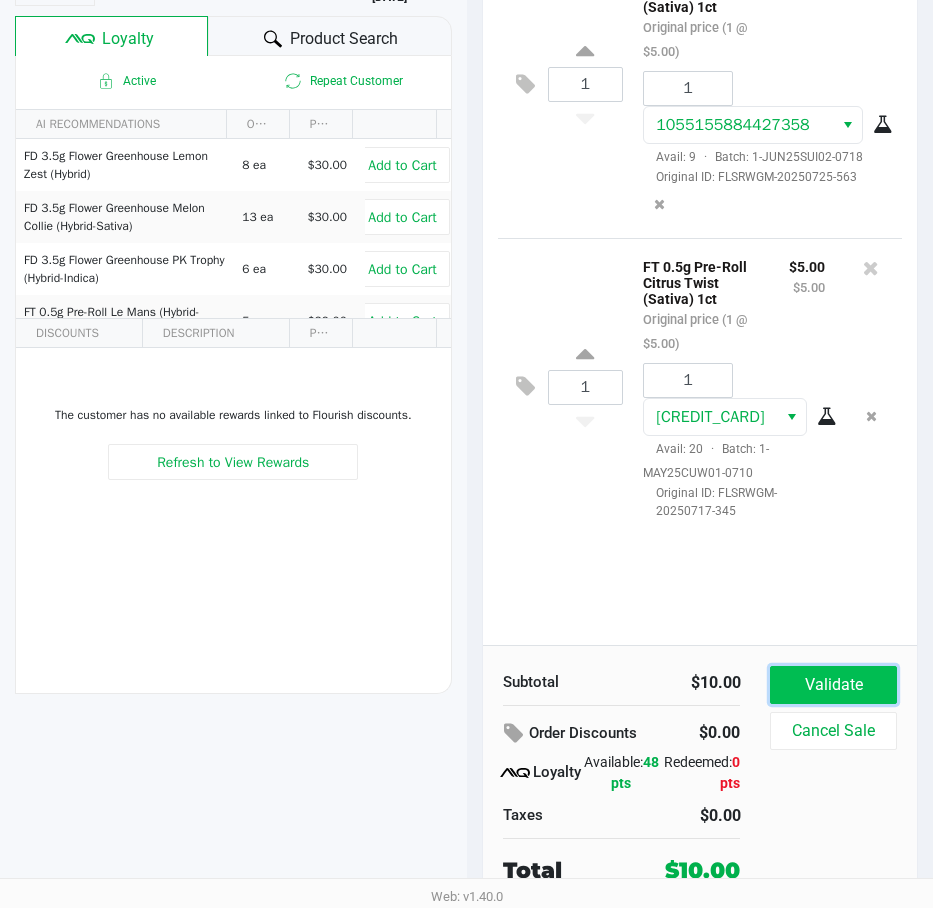 click on "Validate" 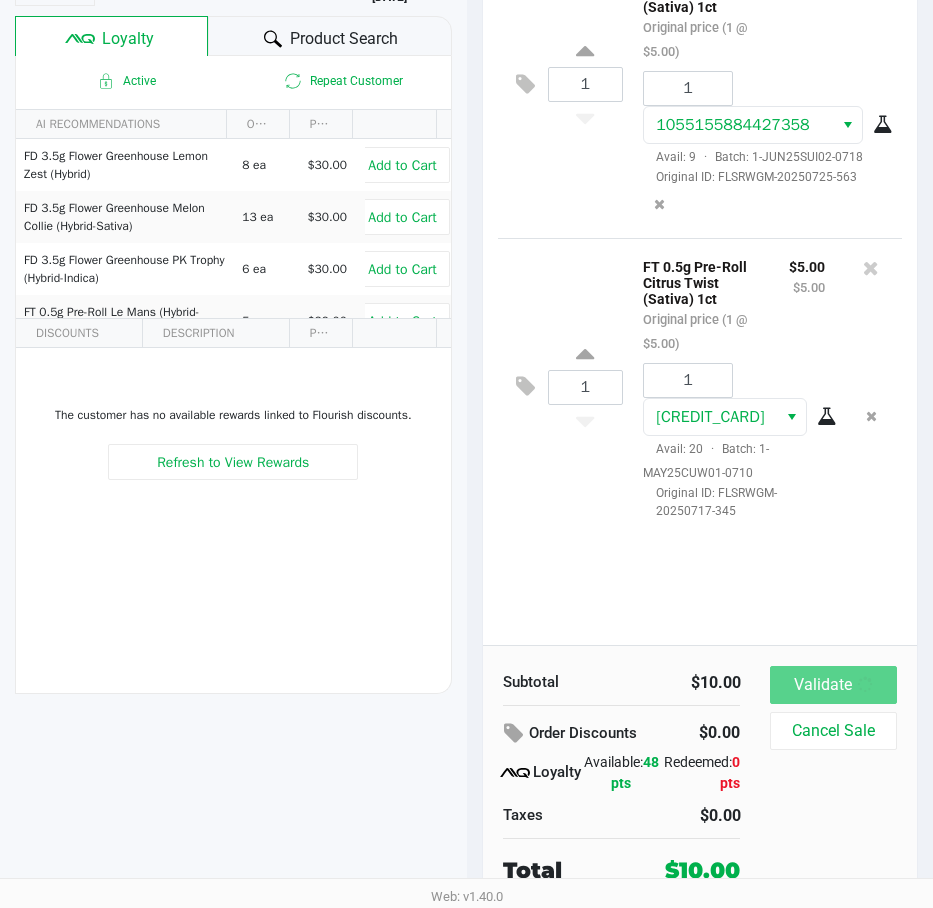 scroll, scrollTop: 0, scrollLeft: 0, axis: both 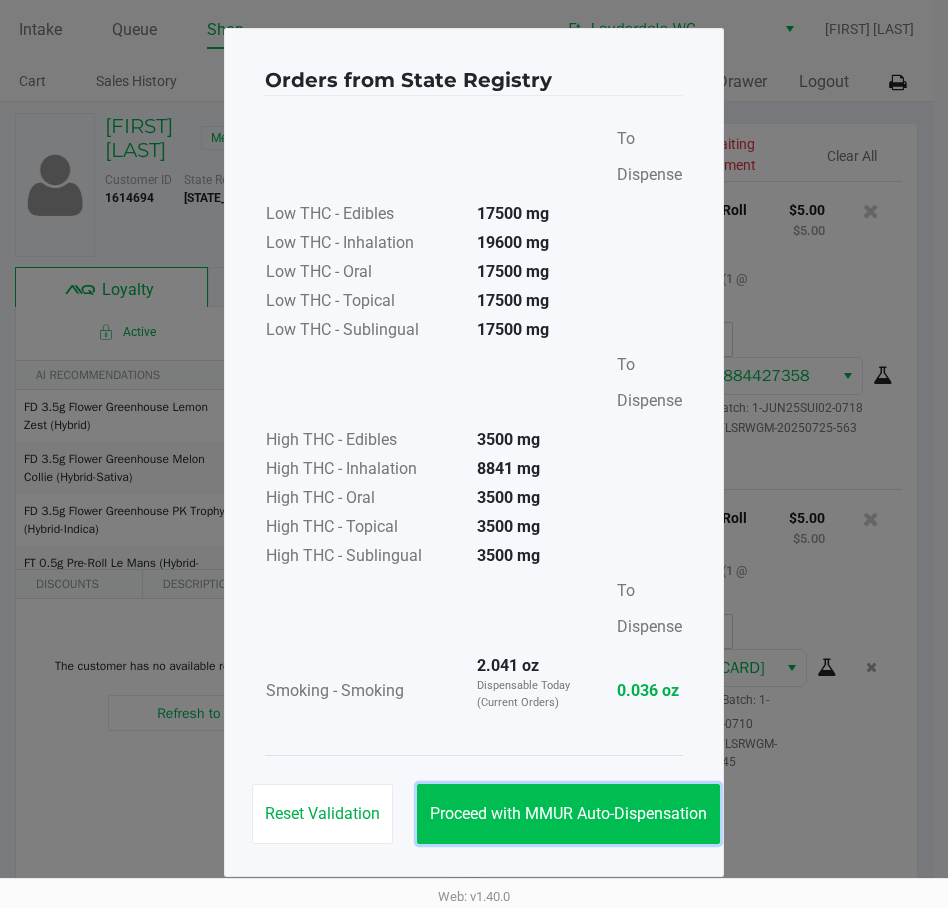 click on "Proceed with MMUR Auto-Dispensation" 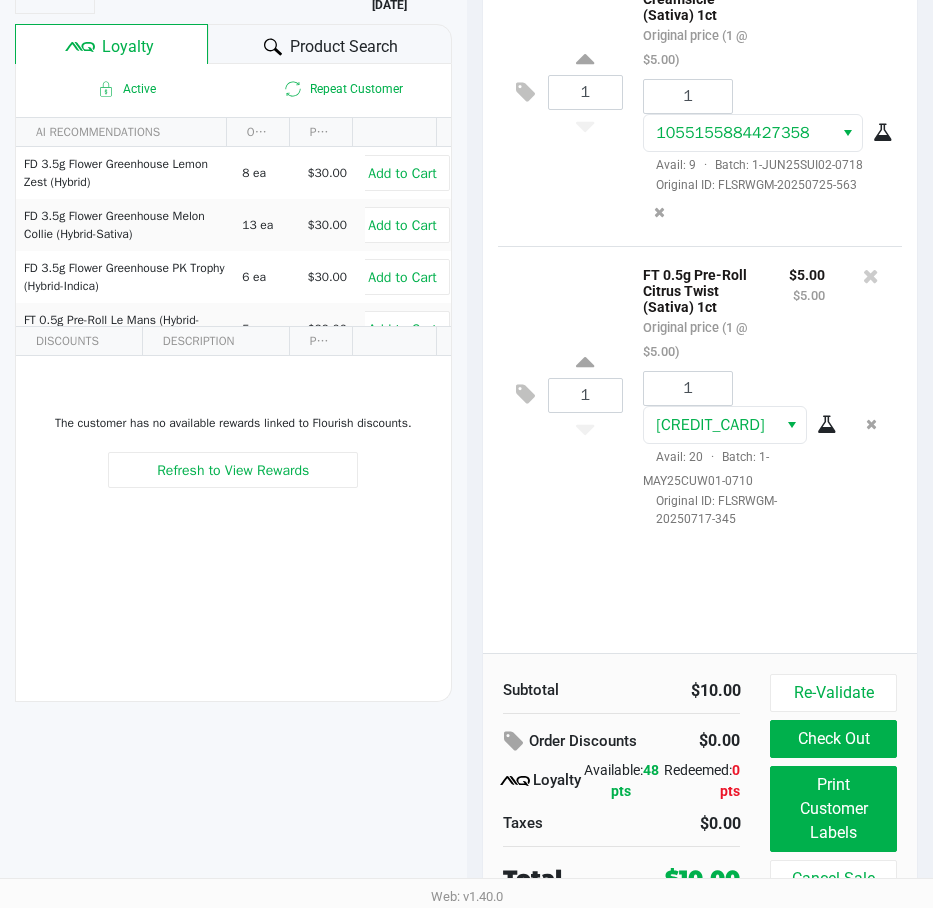 scroll, scrollTop: 254, scrollLeft: 0, axis: vertical 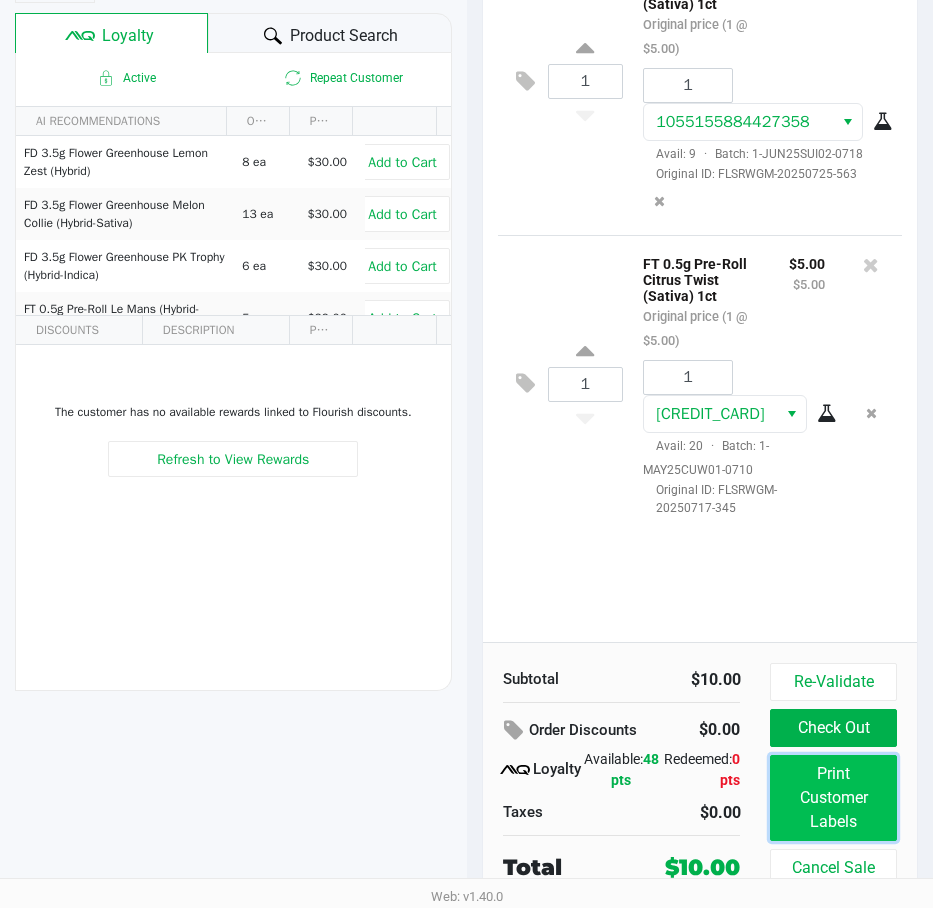 click on "Print Customer Labels" 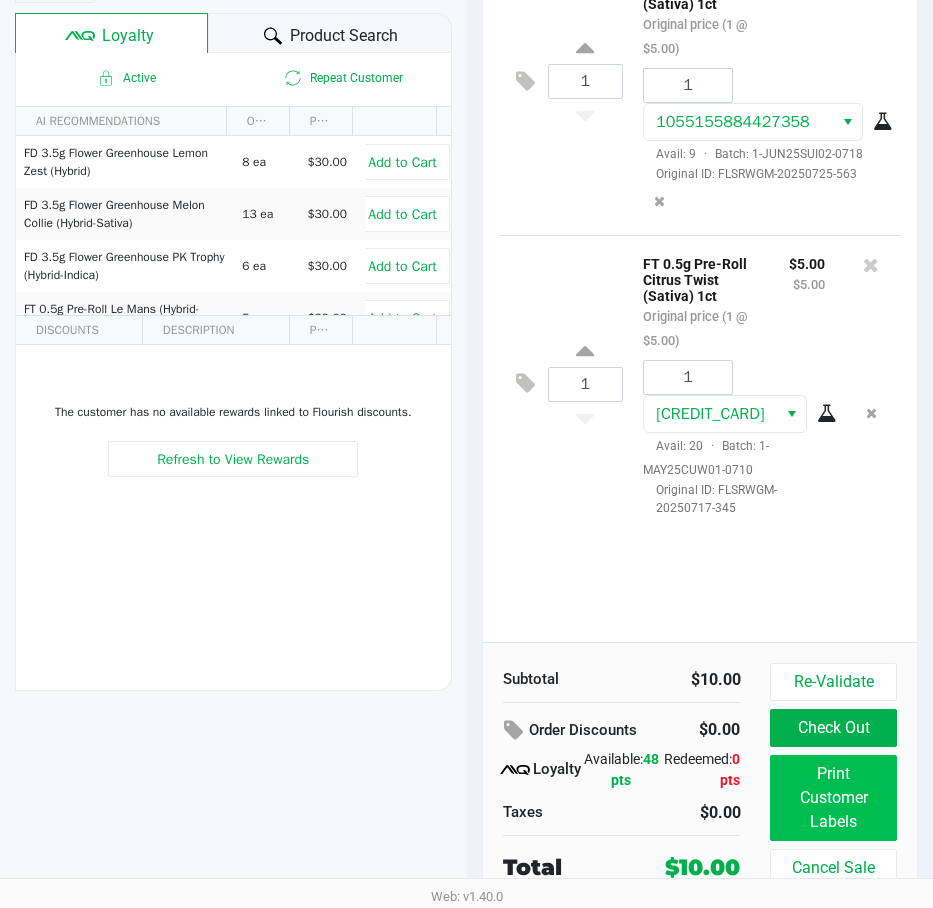 scroll, scrollTop: 0, scrollLeft: 0, axis: both 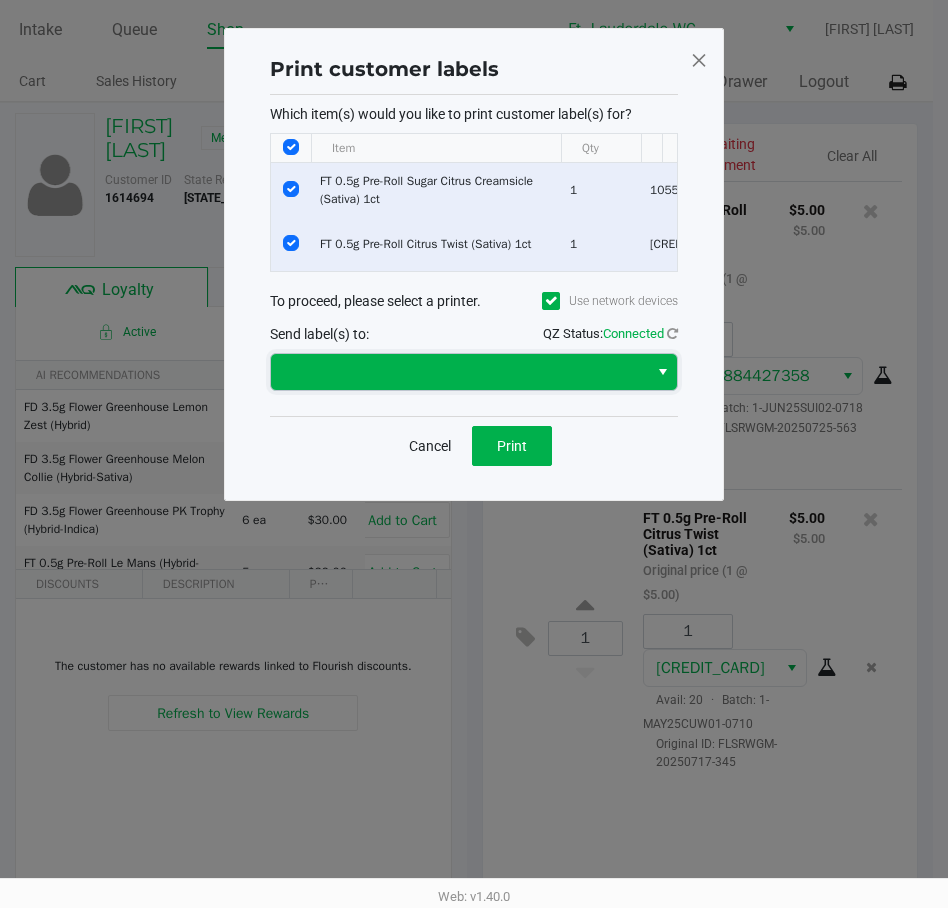 click at bounding box center (459, 372) 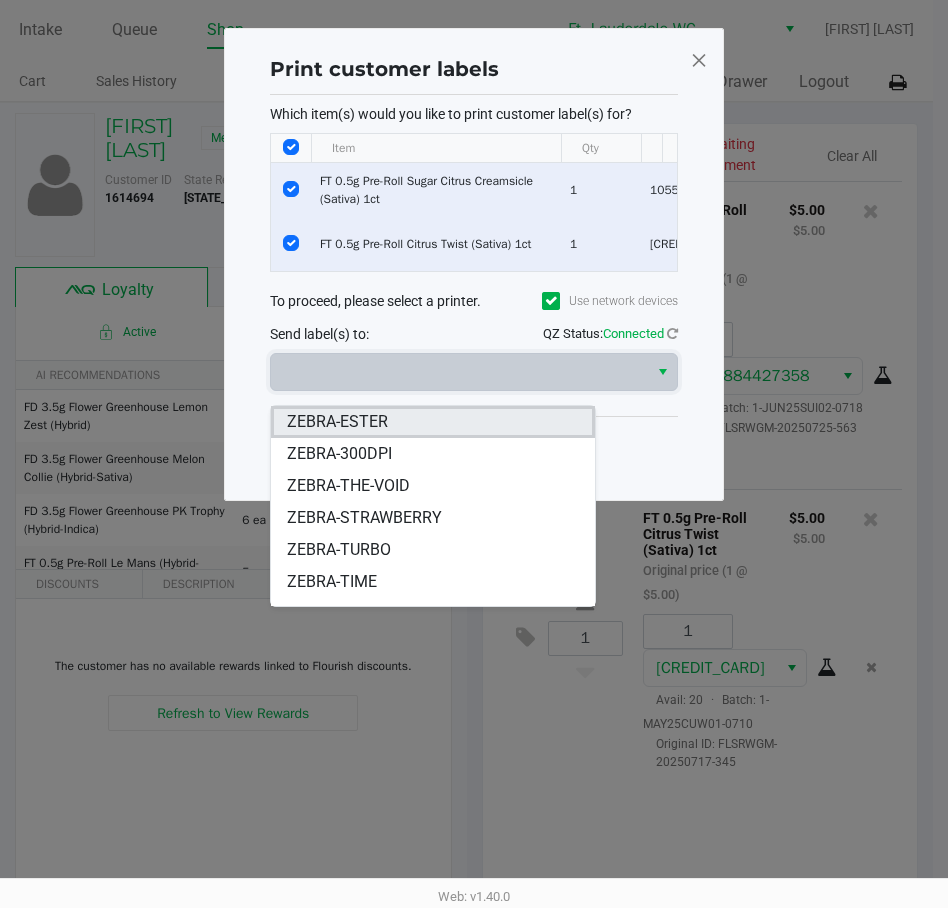 click on "ZEBRA-ESTER" at bounding box center [337, 422] 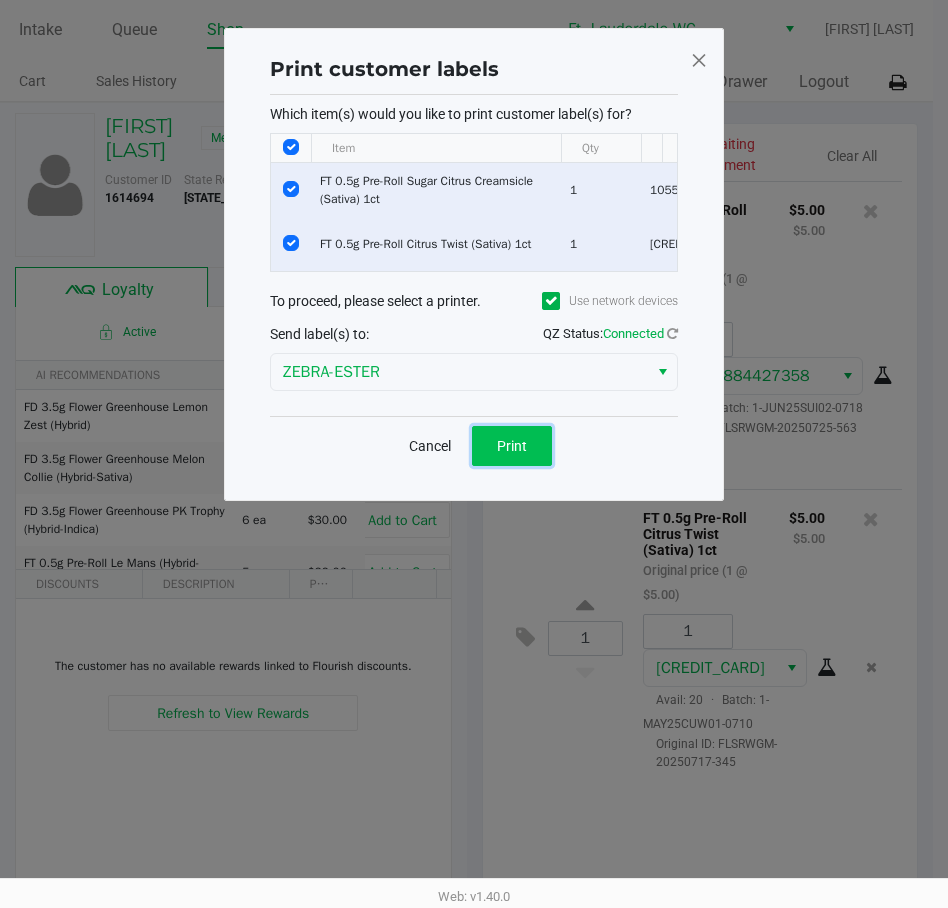 click on "Print" 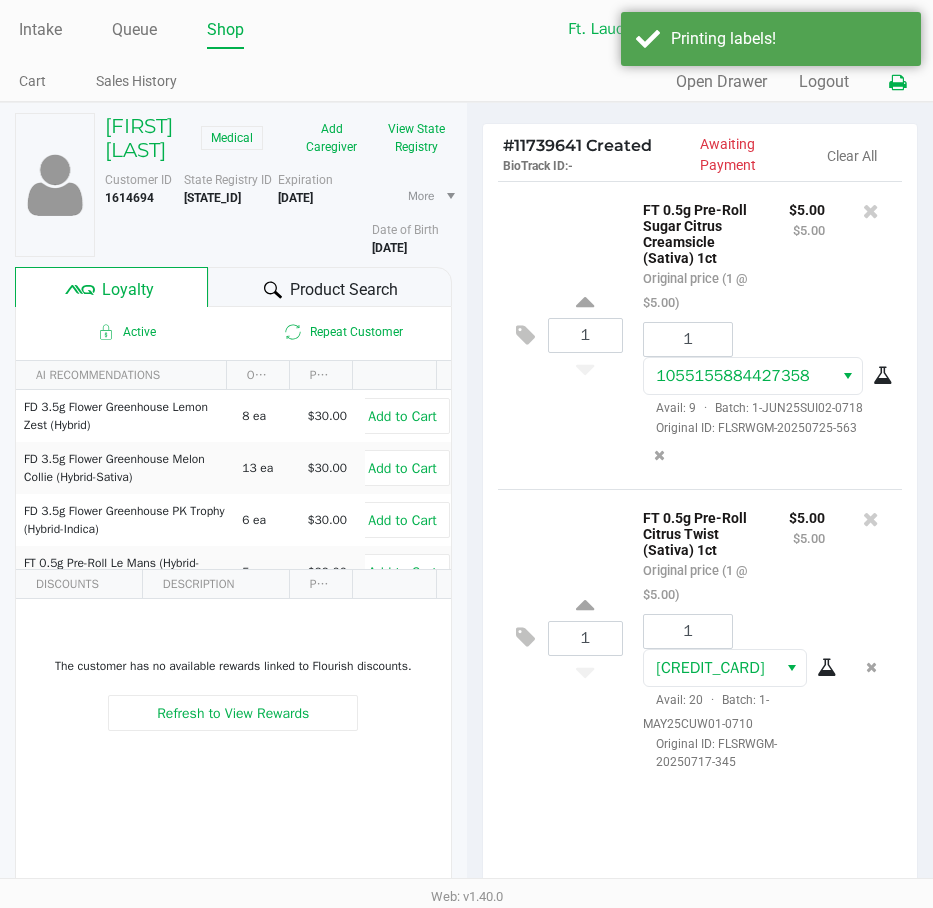 click 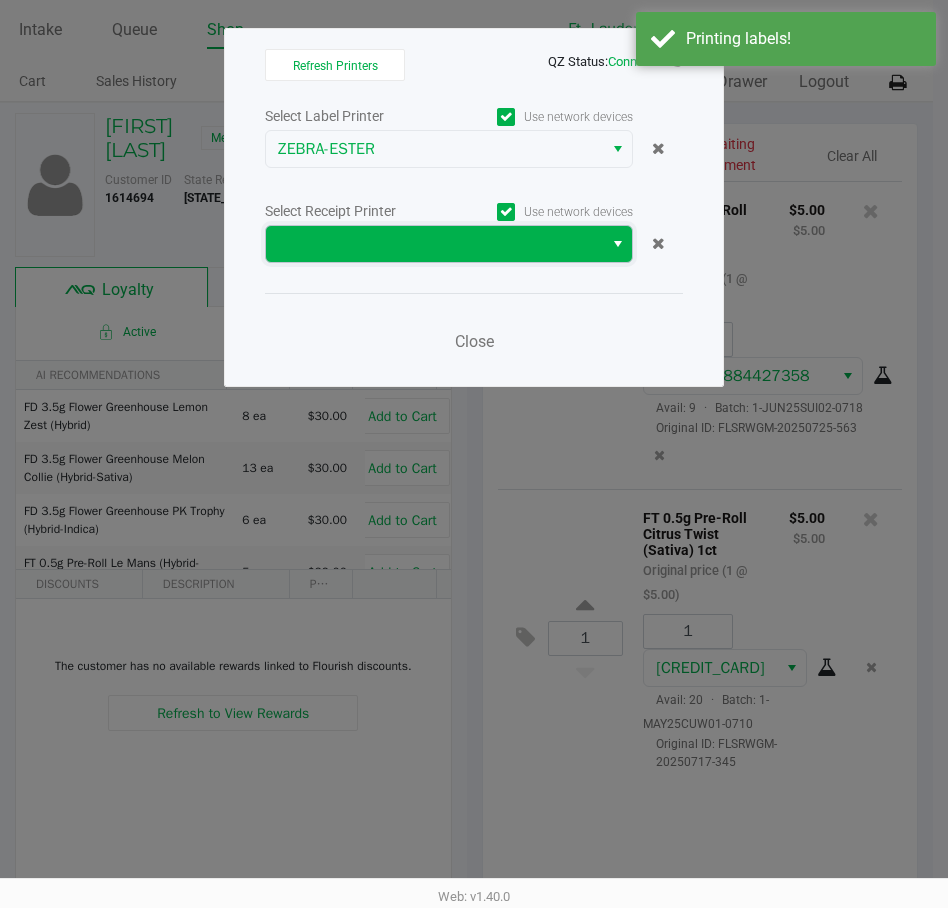 click at bounding box center [434, 244] 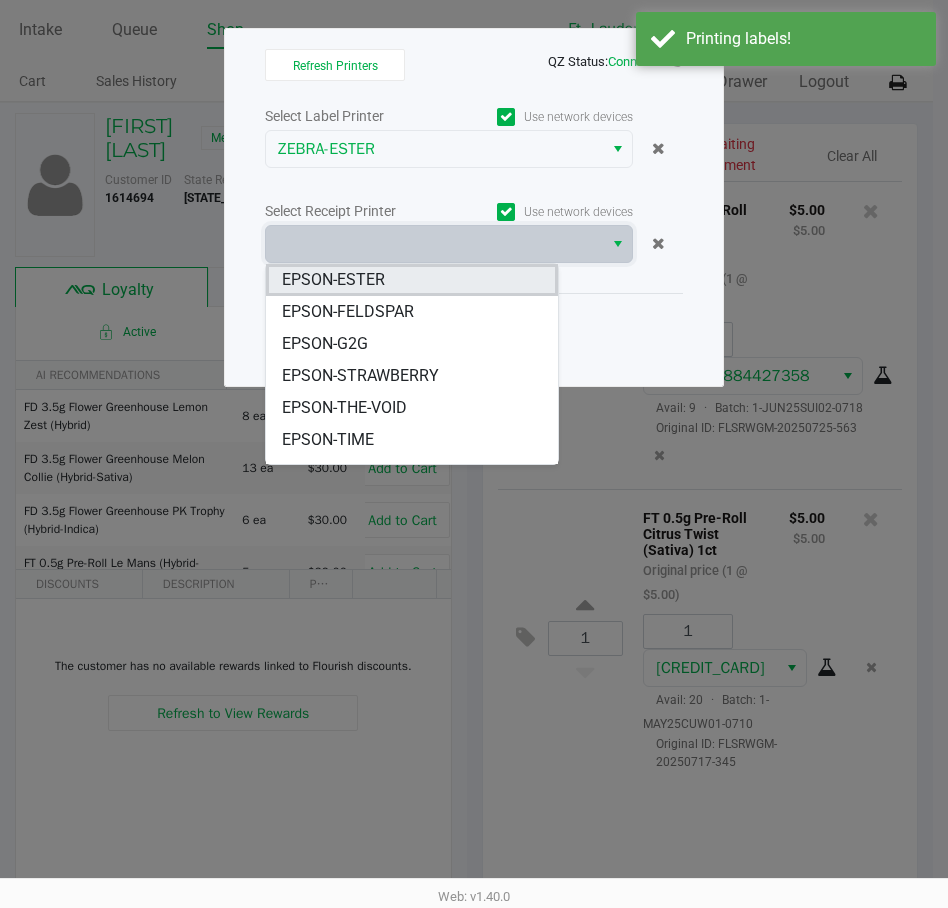 click on "EPSON-ESTER" at bounding box center [412, 280] 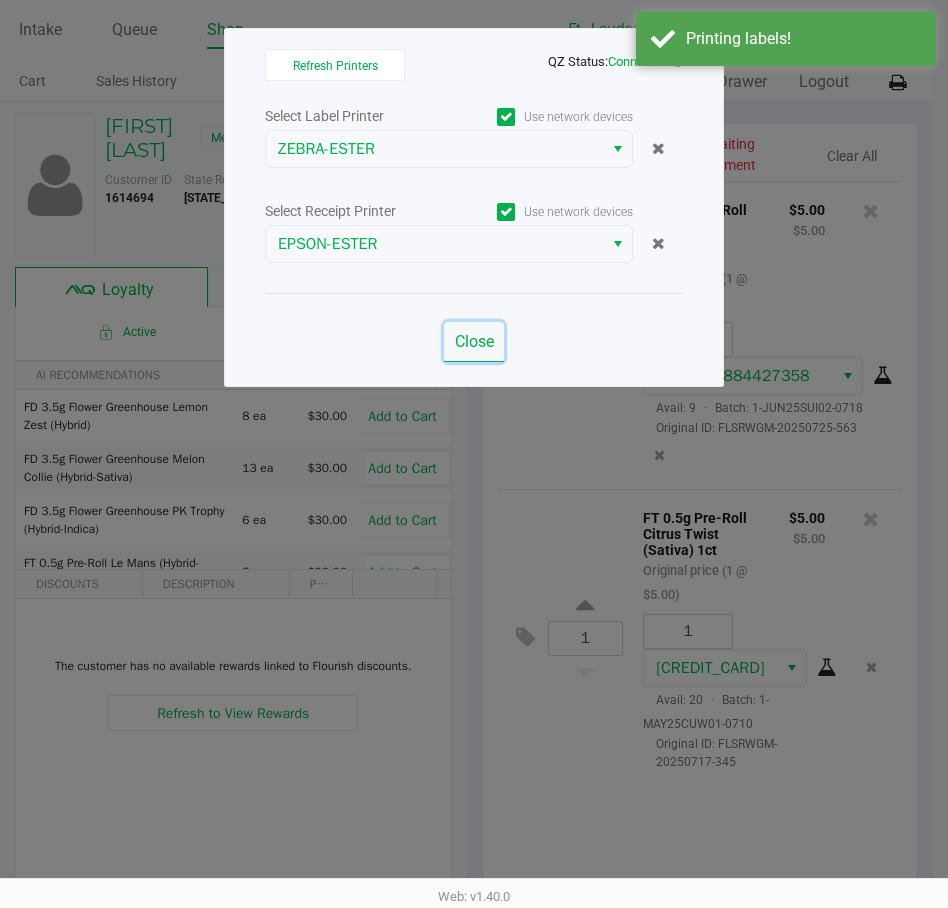 click on "Close" 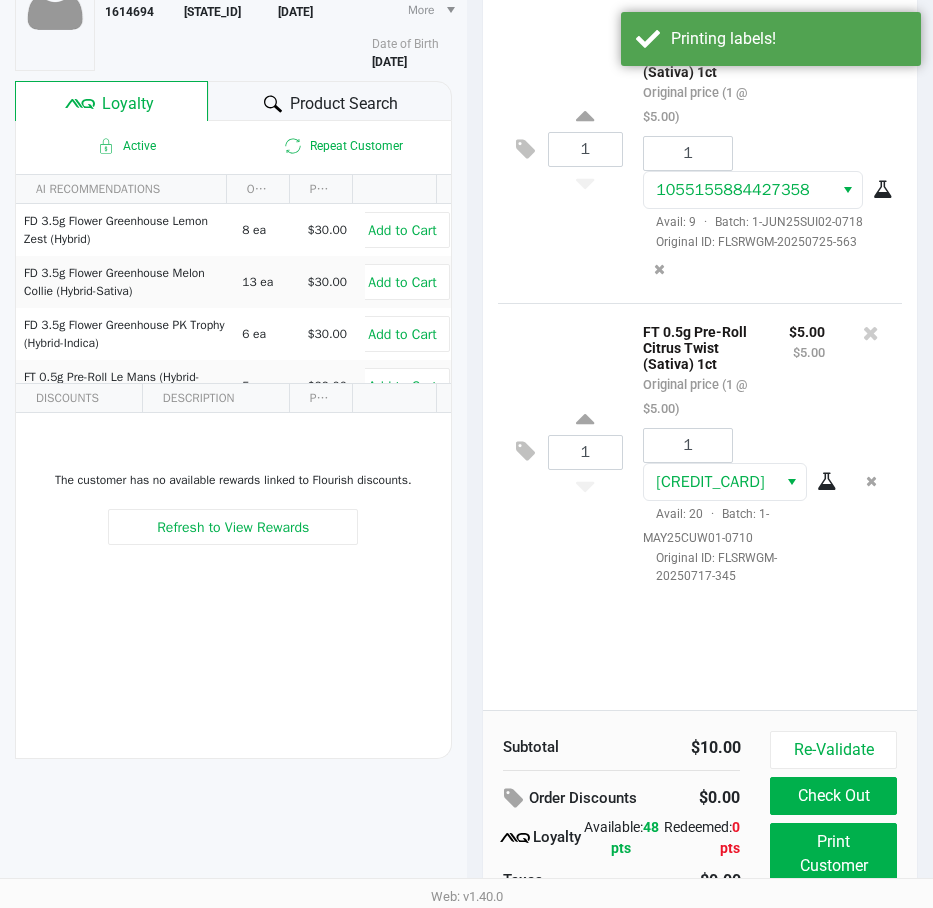 scroll, scrollTop: 254, scrollLeft: 0, axis: vertical 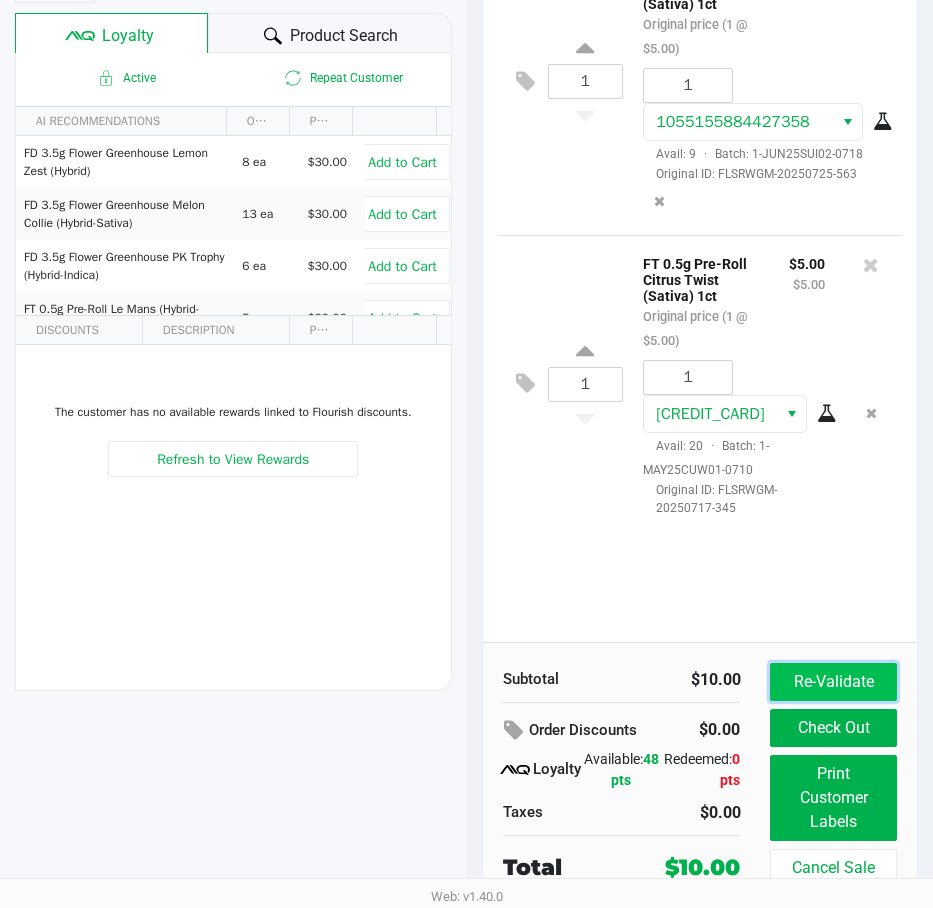 click on "Re-Validate" 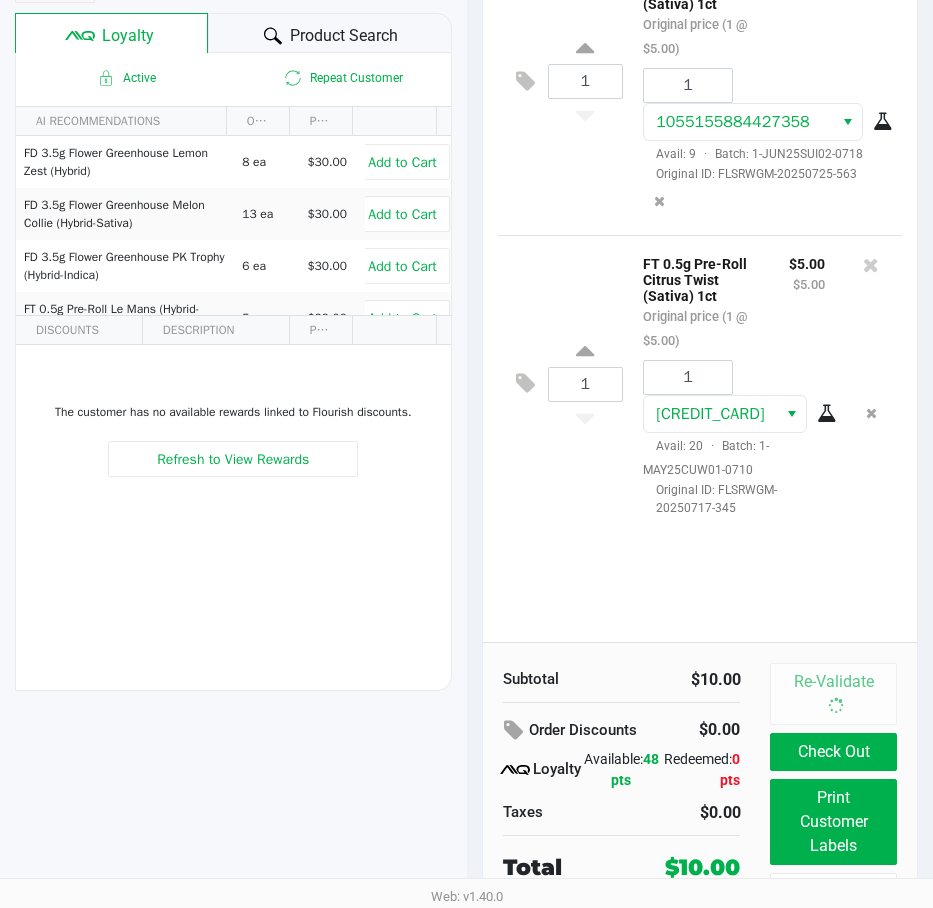 scroll, scrollTop: 0, scrollLeft: 0, axis: both 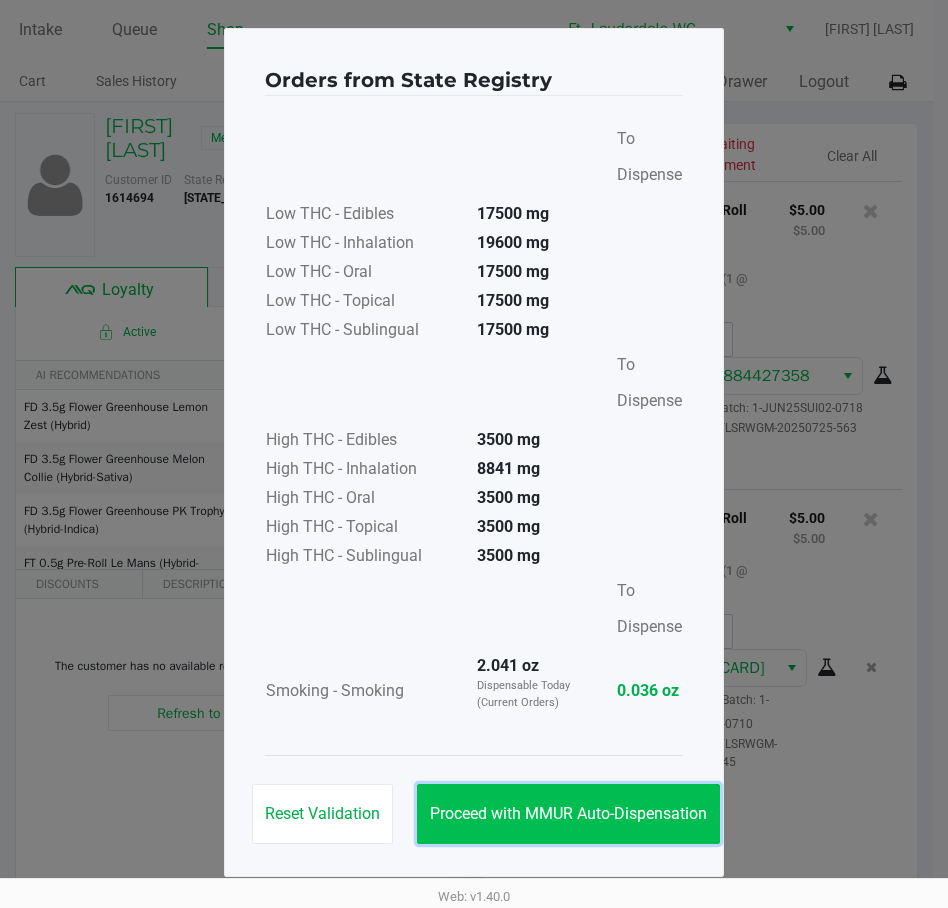 click on "Proceed with MMUR Auto-Dispensation" 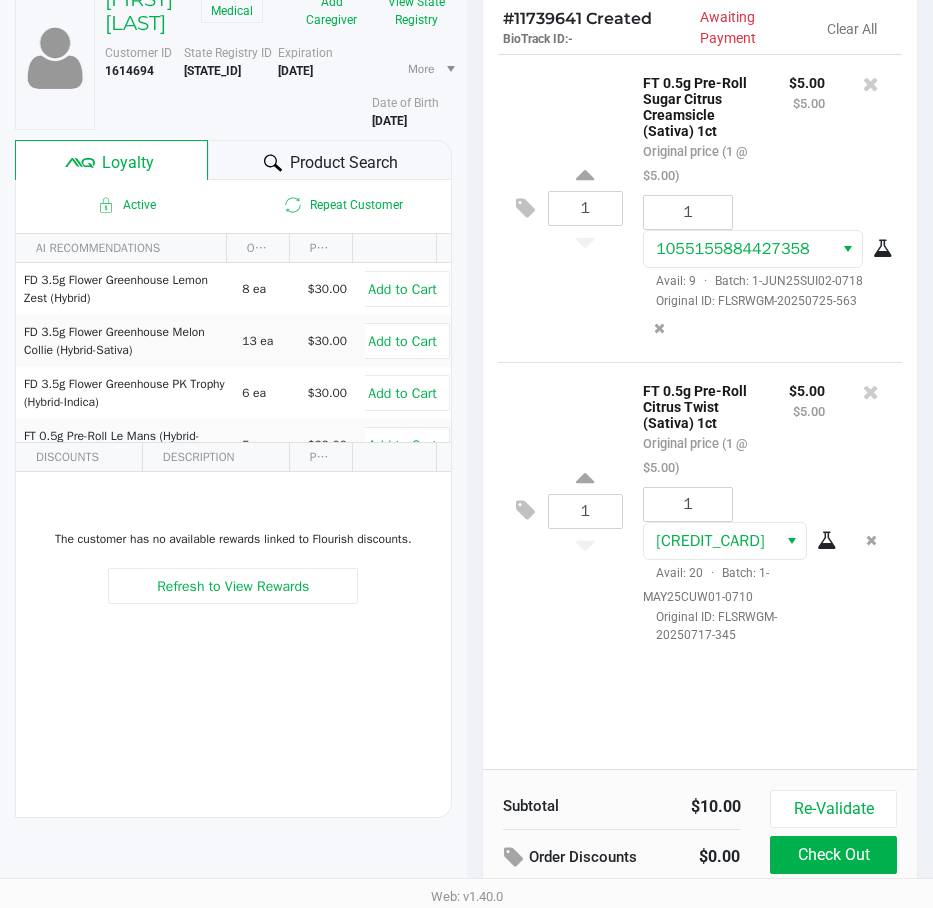 scroll, scrollTop: 254, scrollLeft: 0, axis: vertical 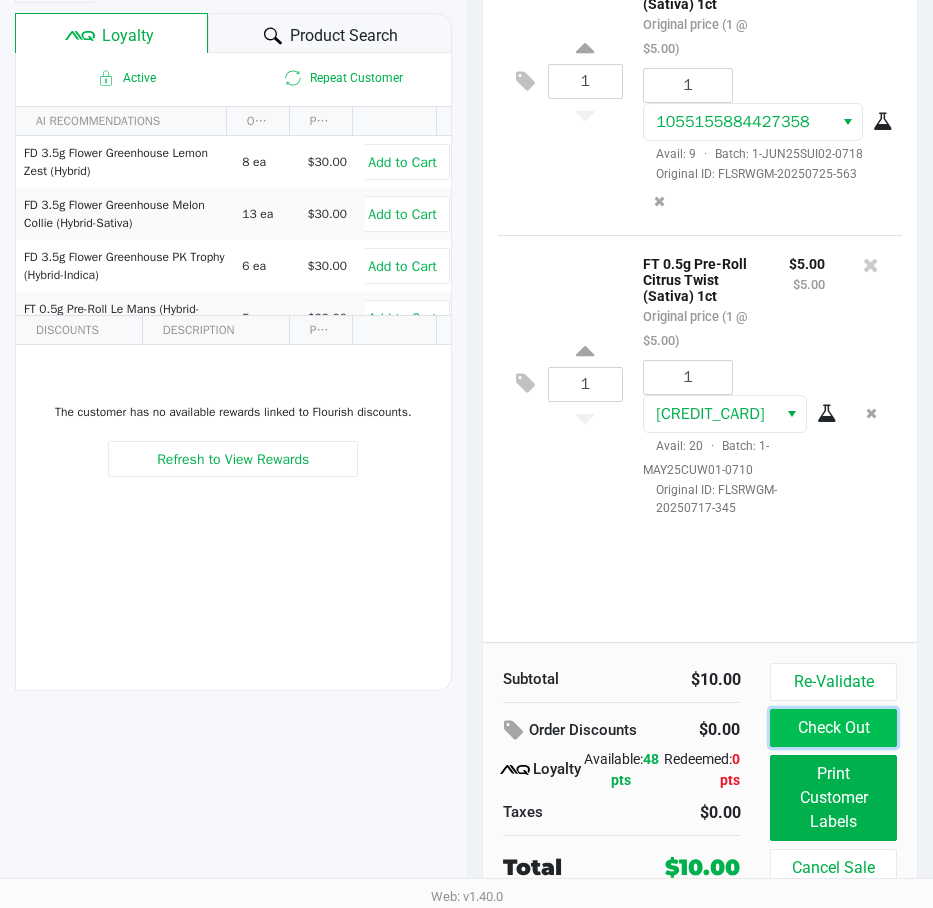 click on "Check Out" 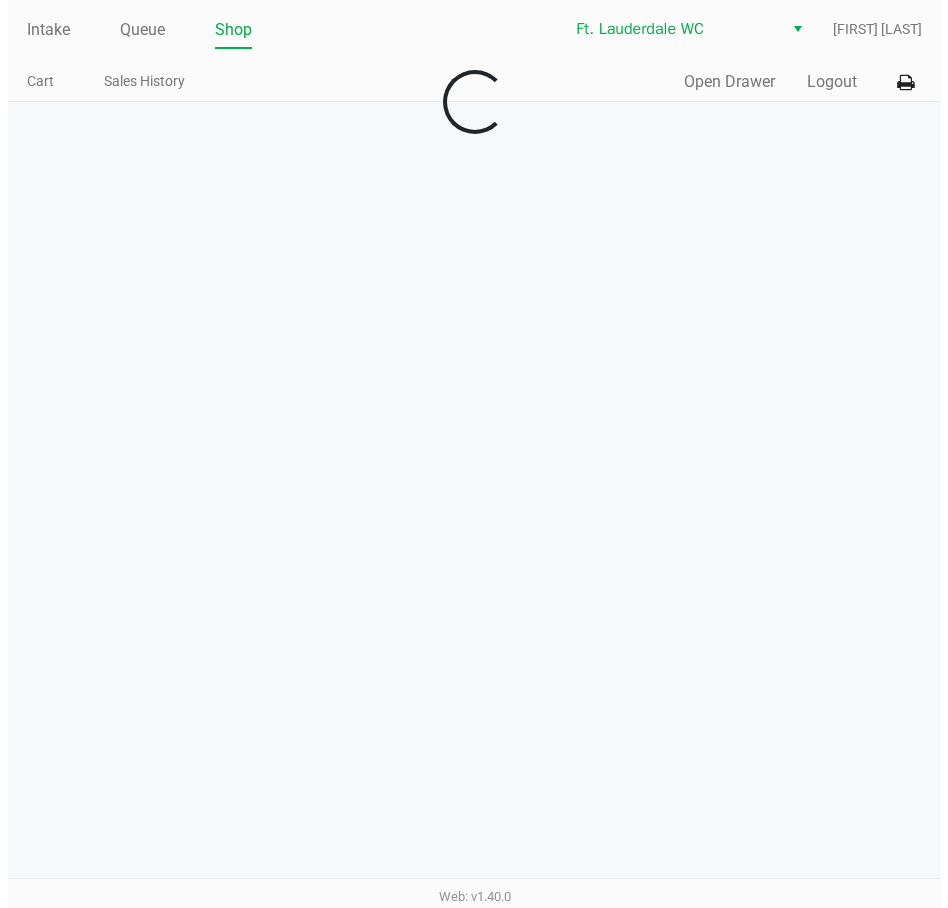 scroll, scrollTop: 0, scrollLeft: 0, axis: both 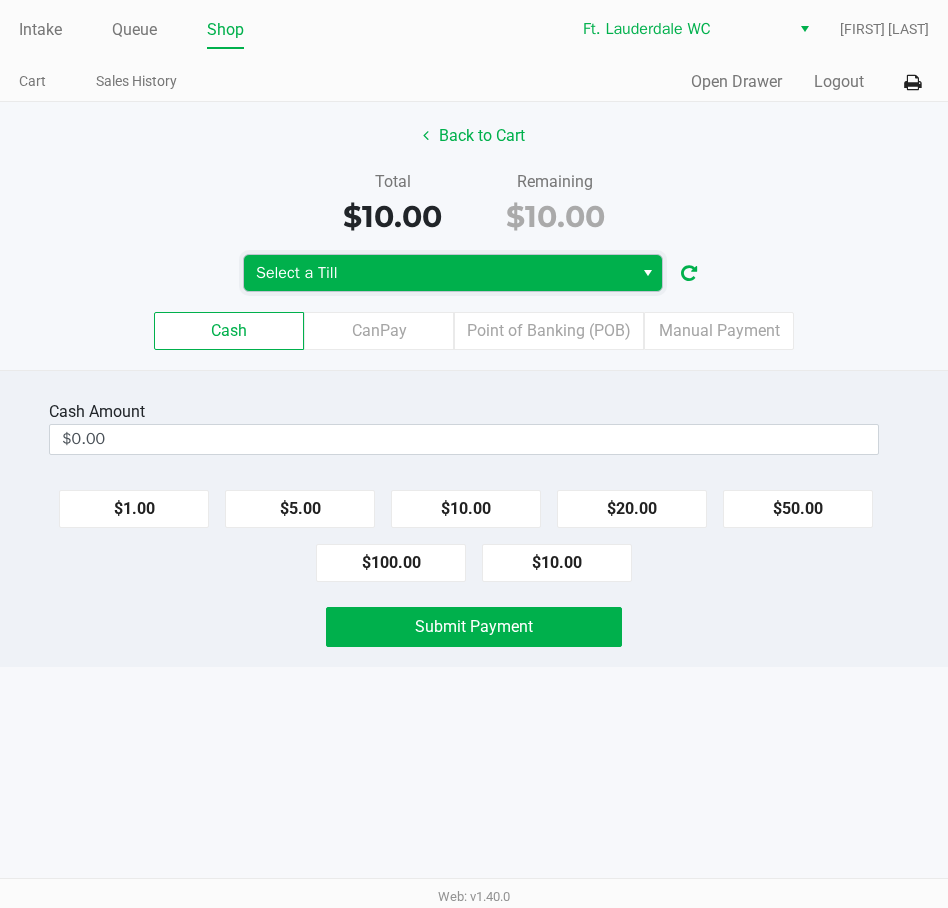 click on "Select a Till" at bounding box center [438, 273] 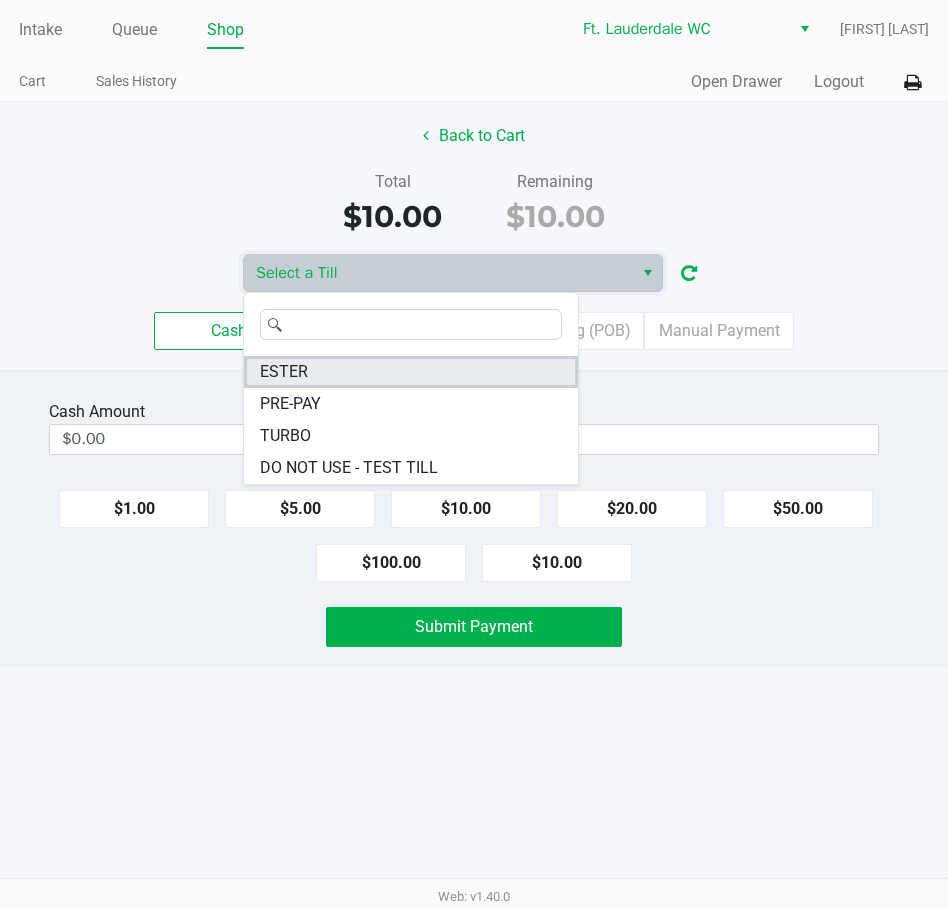 click on "ESTER" at bounding box center [411, 372] 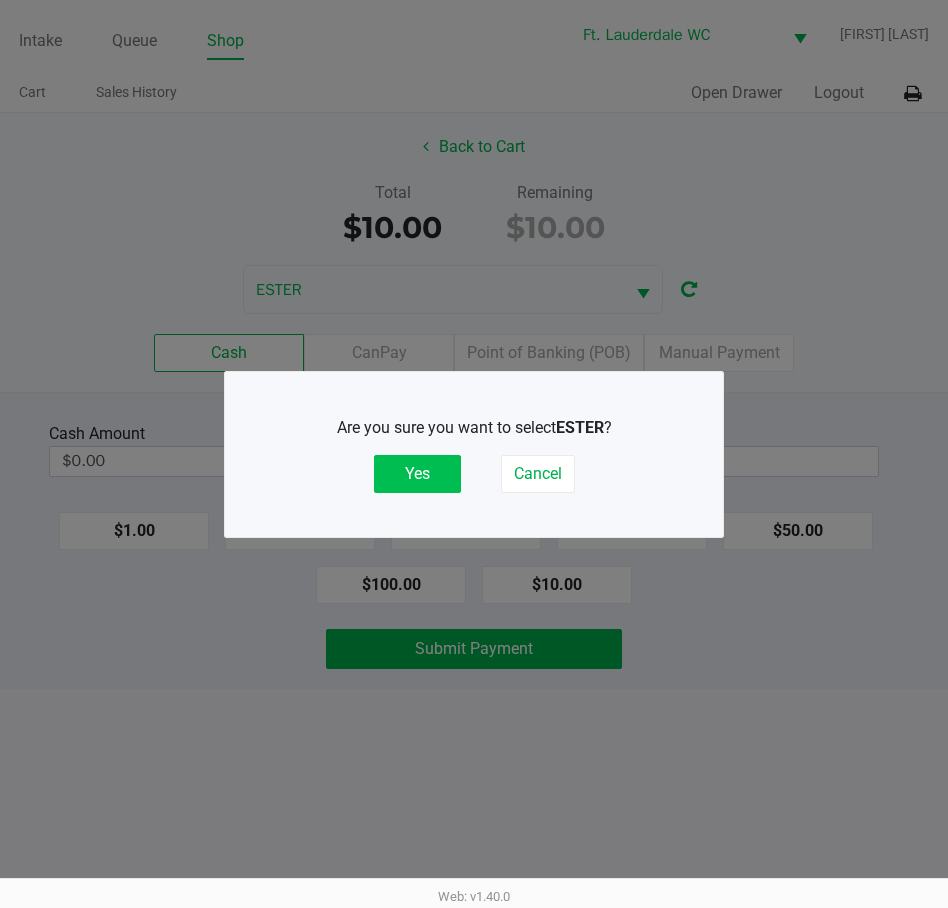 click on "Yes" 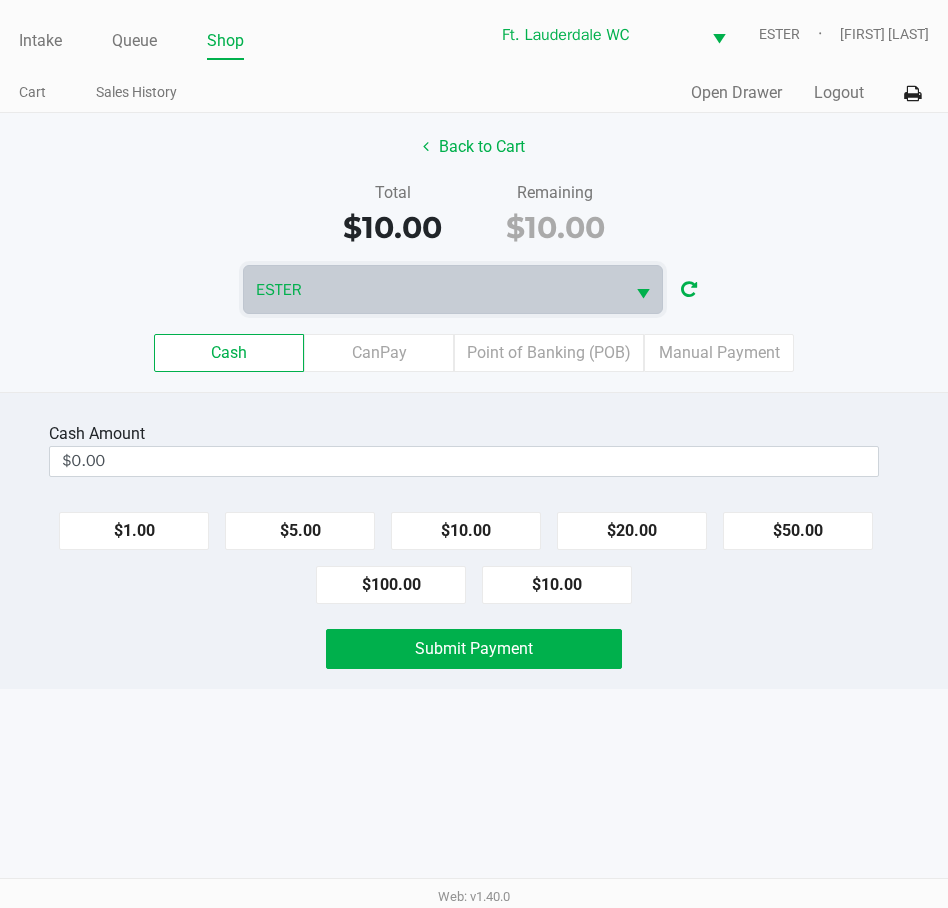 click on "Total   $10.00   Remaining   $10.00" 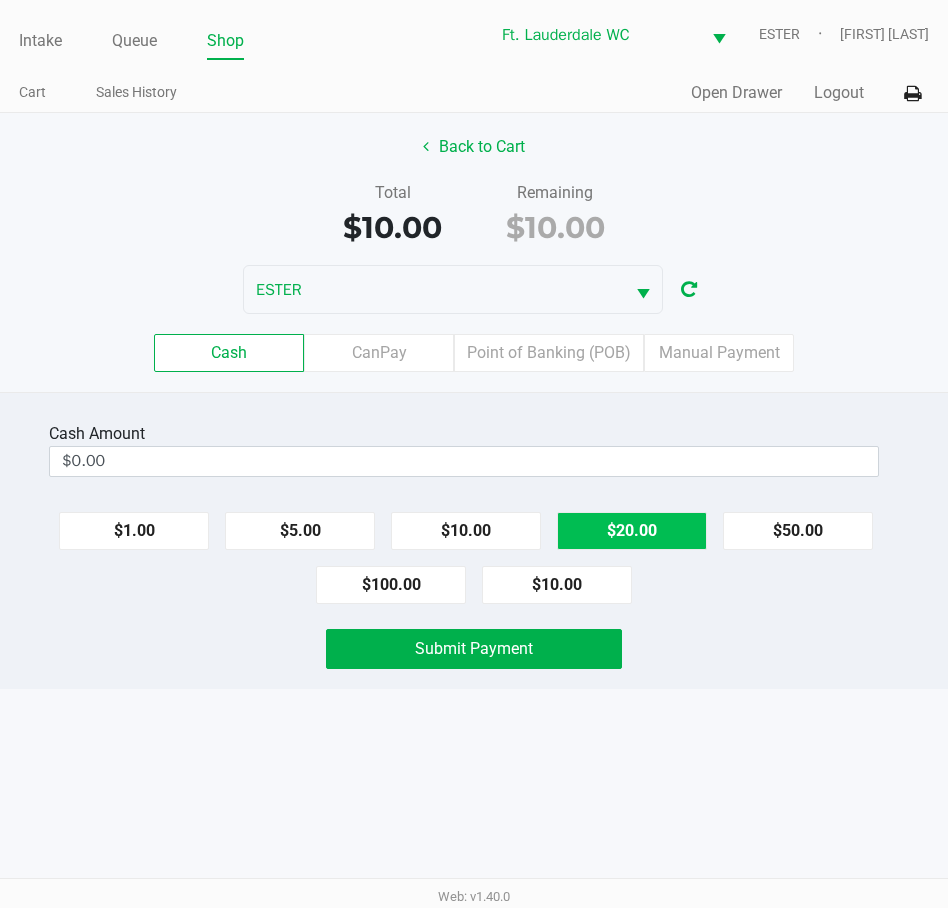 click on "$20.00" 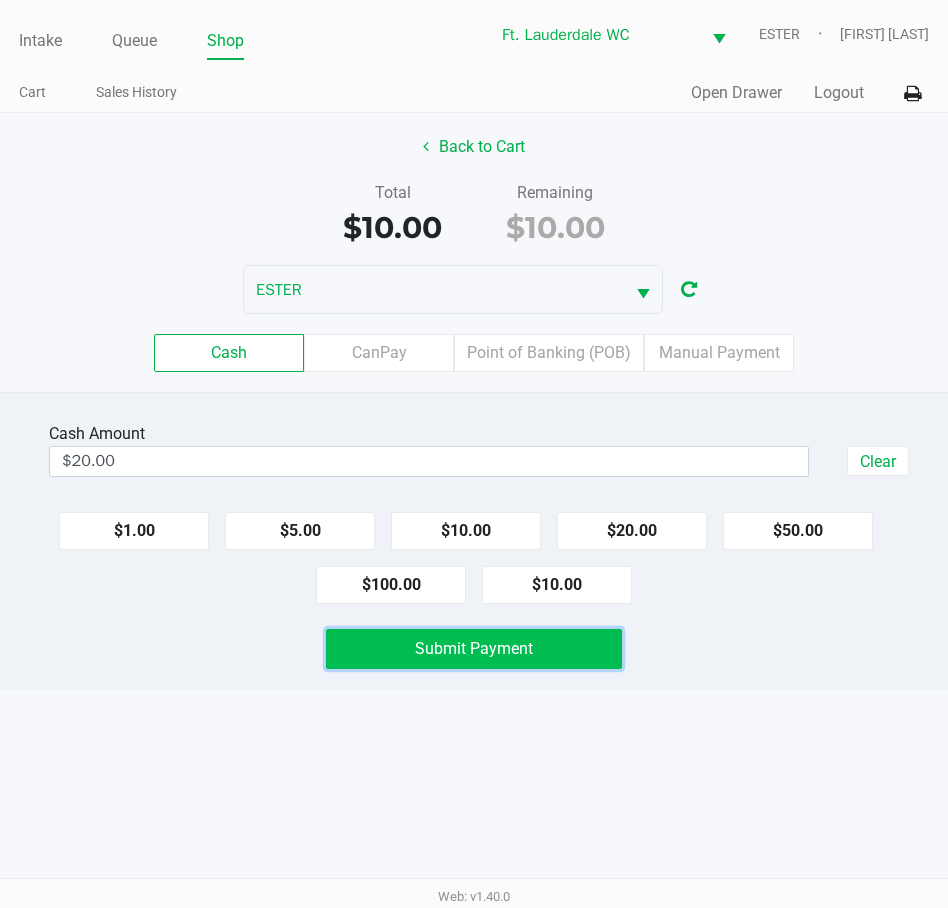 click on "Submit Payment" 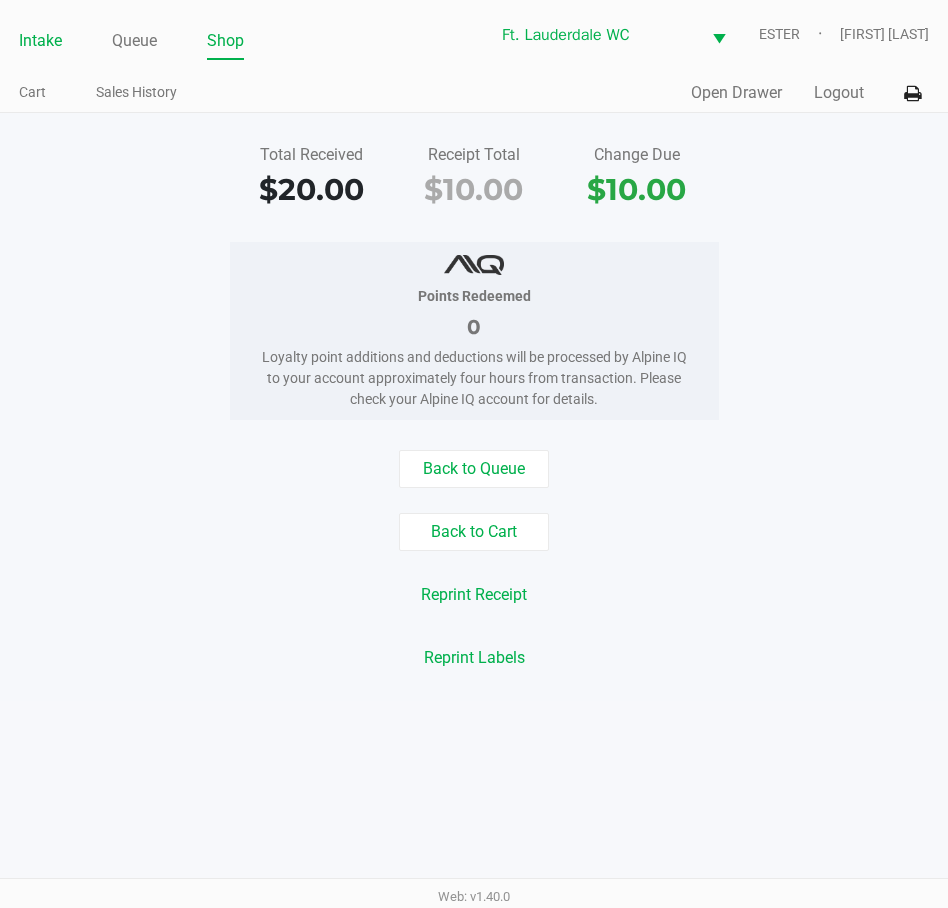 click on "Intake" 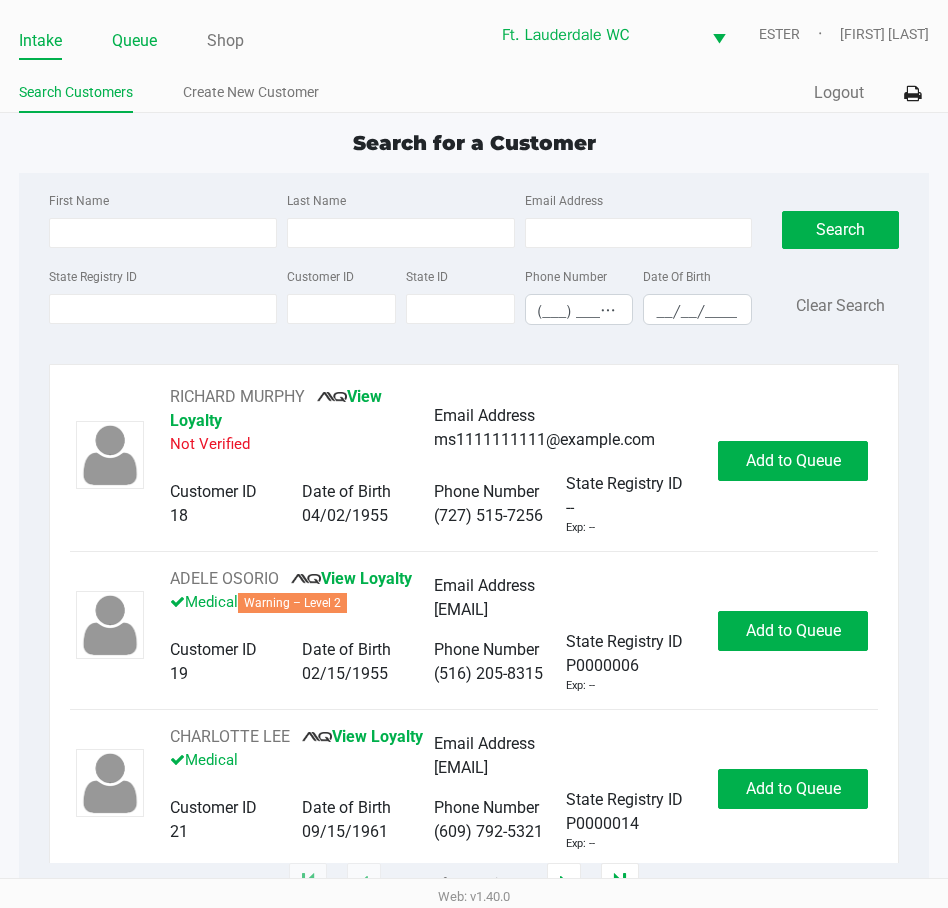 click on "Queue" 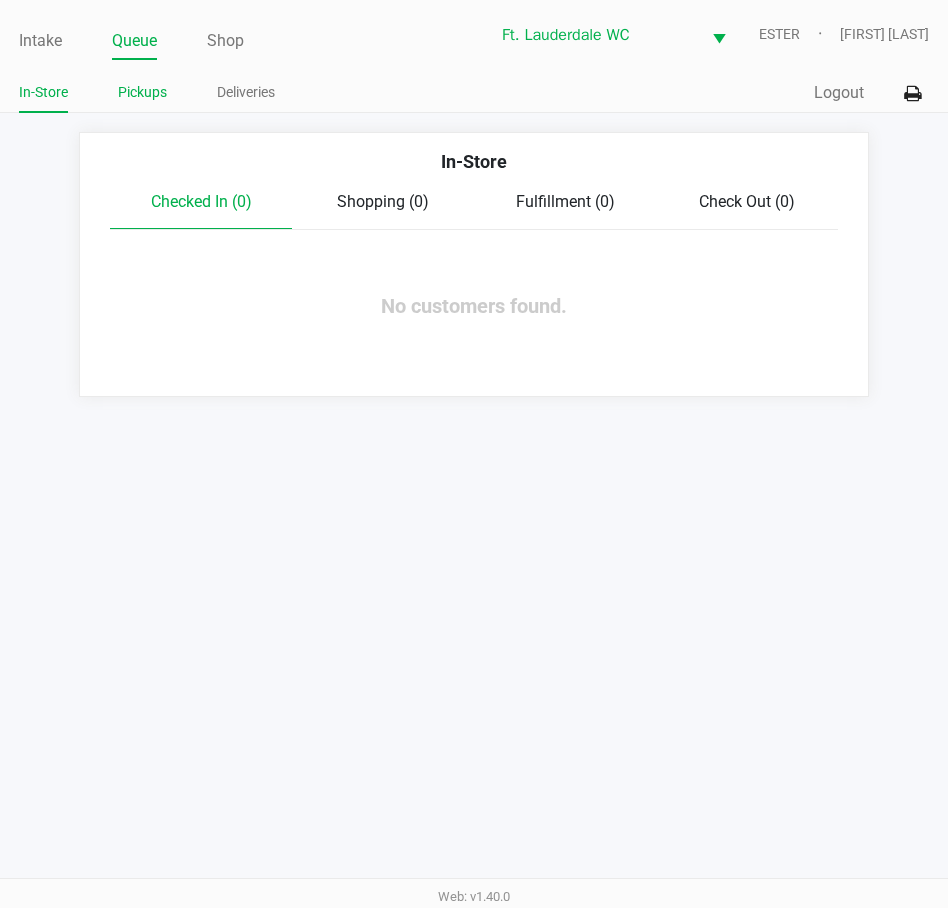 click on "Pickups" 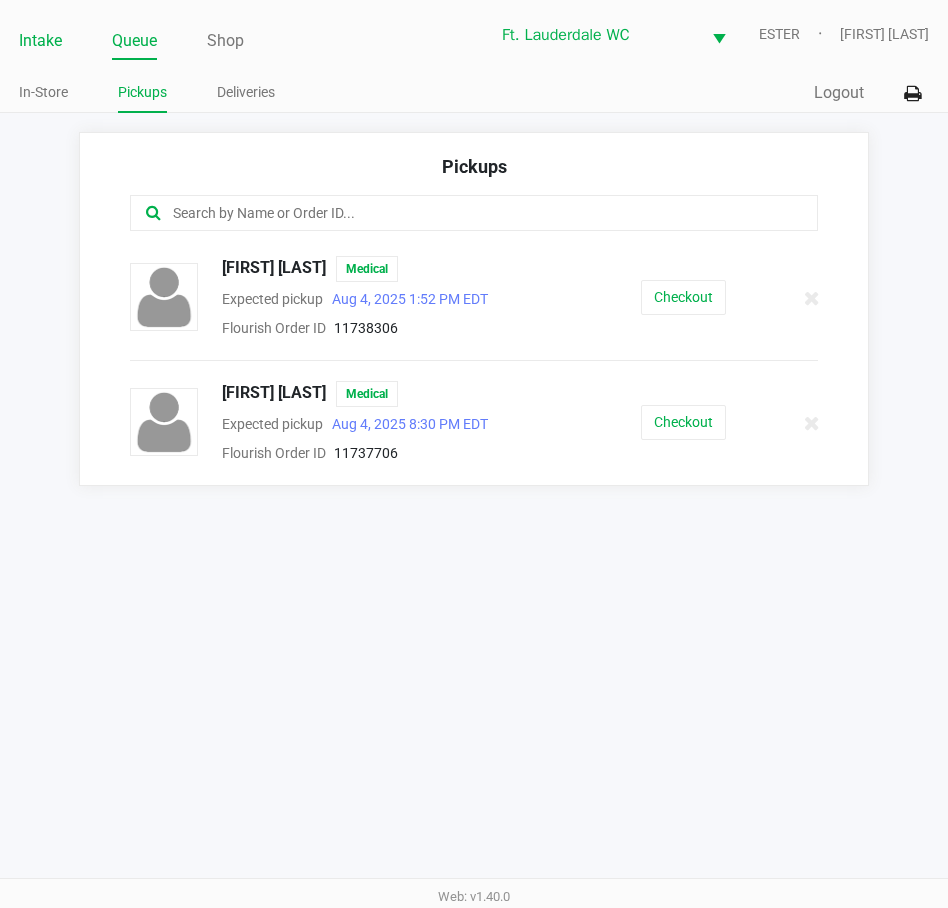 click on "Intake" 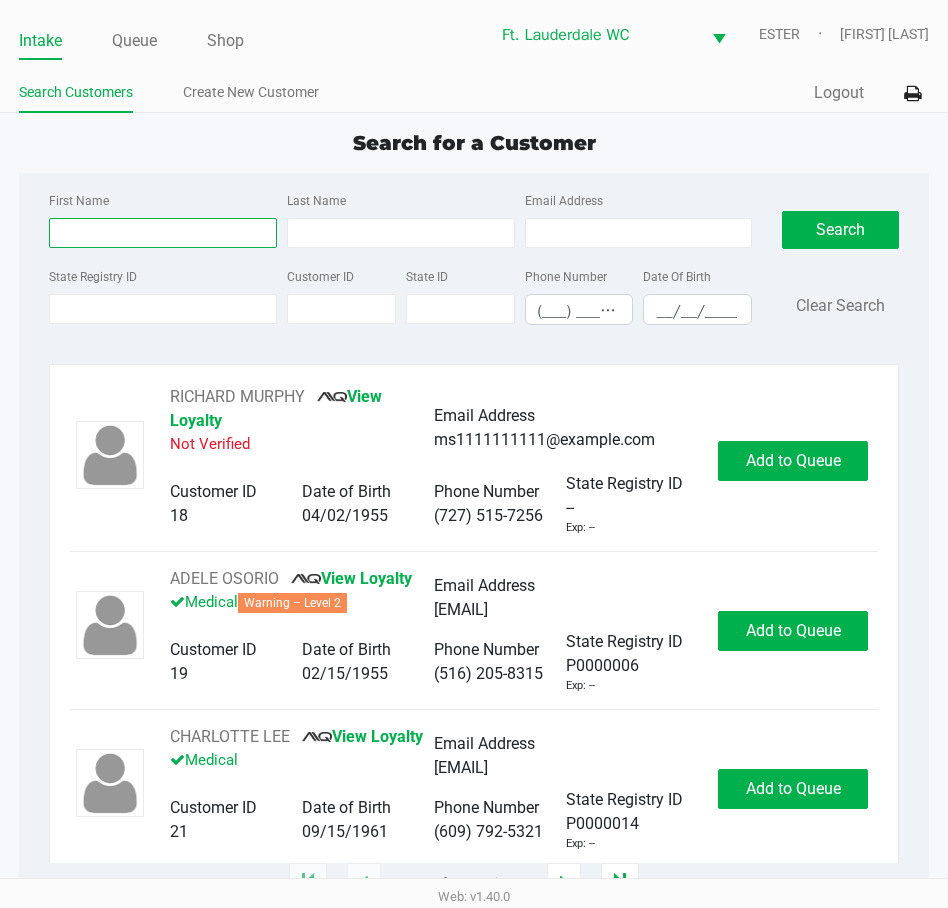 click on "First Name" at bounding box center [163, 233] 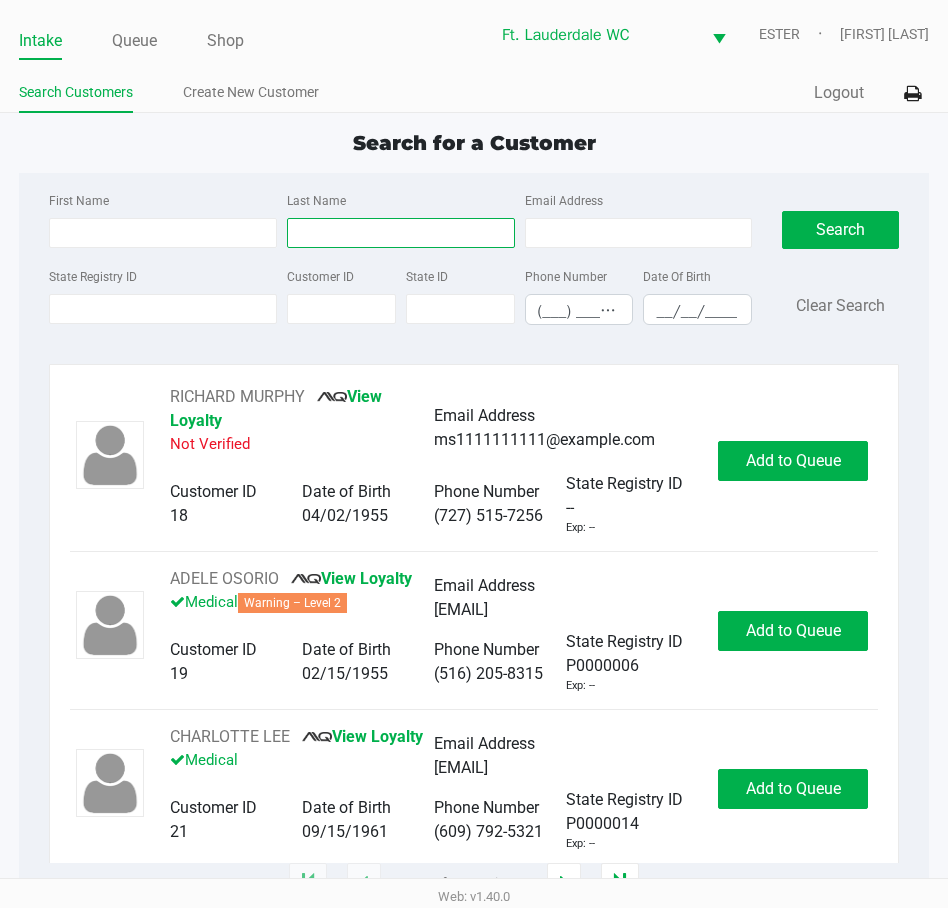 click on "Last Name" at bounding box center (401, 233) 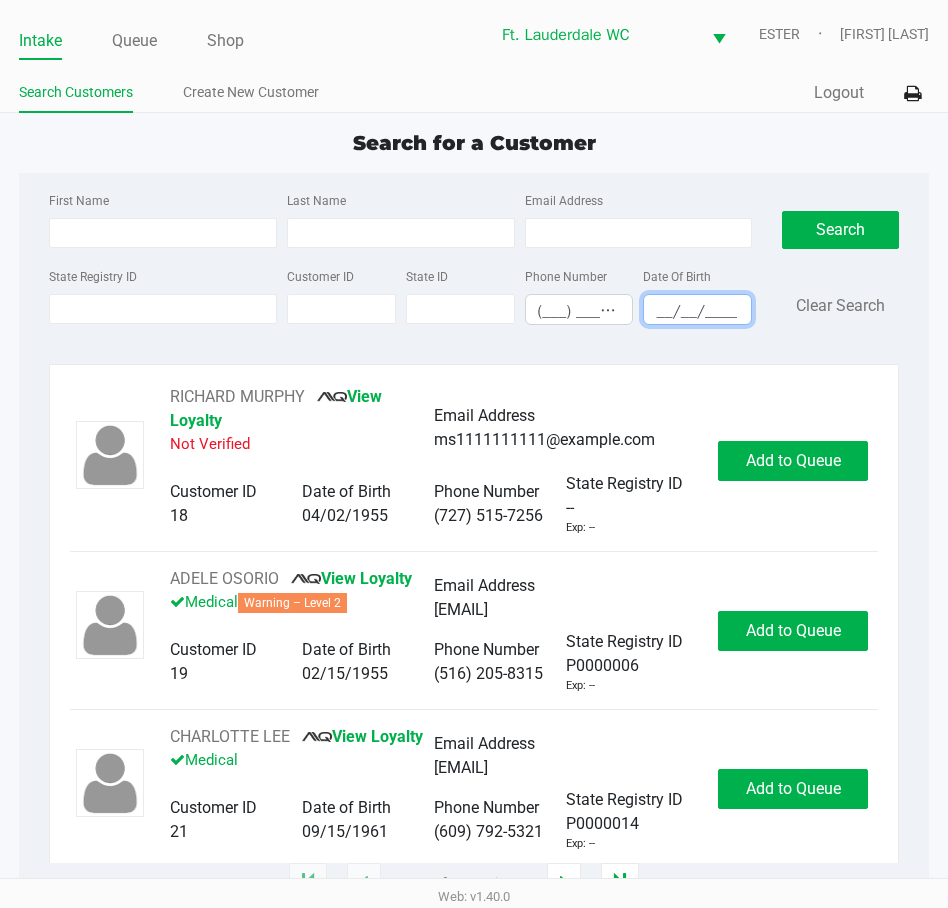 click on "__/__/____" at bounding box center (697, 311) 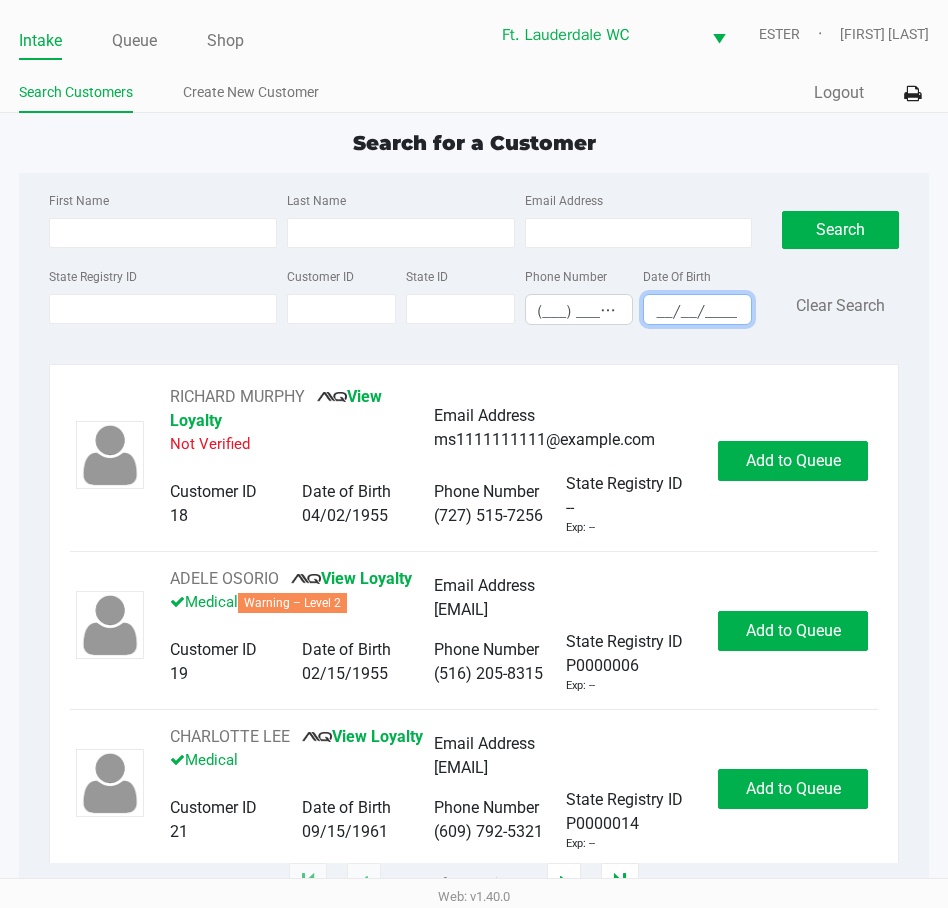 drag, startPoint x: 658, startPoint y: 312, endPoint x: 711, endPoint y: 324, distance: 54.34151 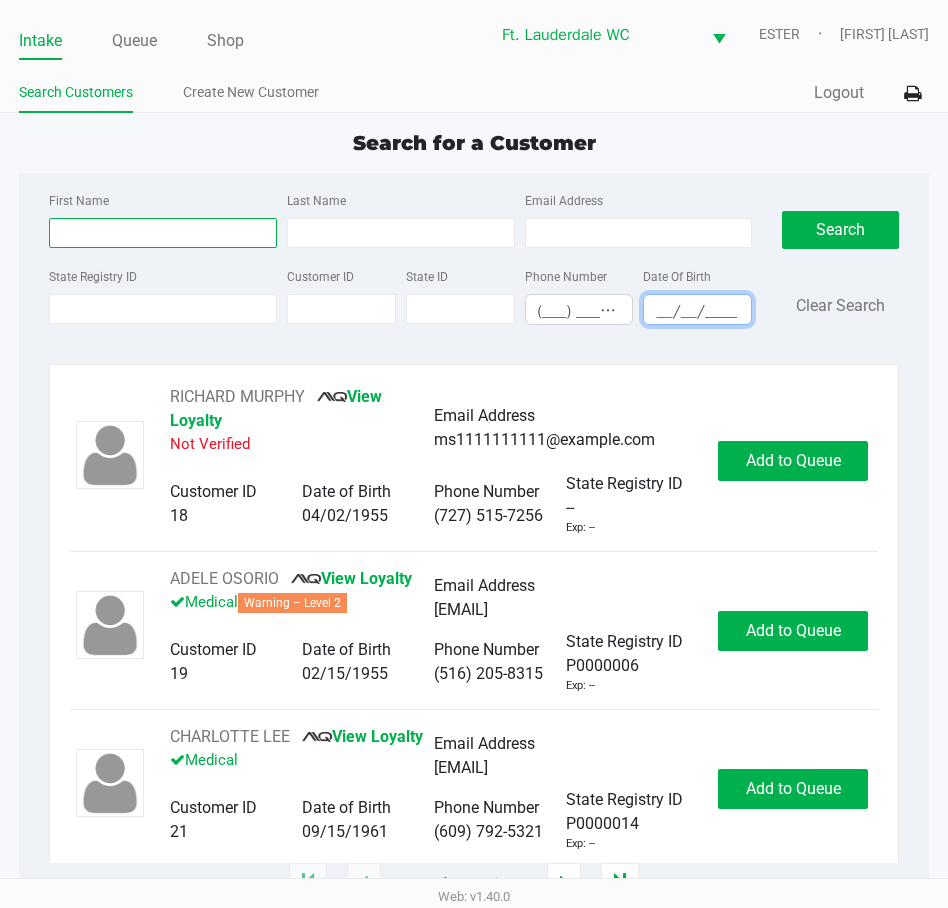 click on "First Name" at bounding box center (163, 233) 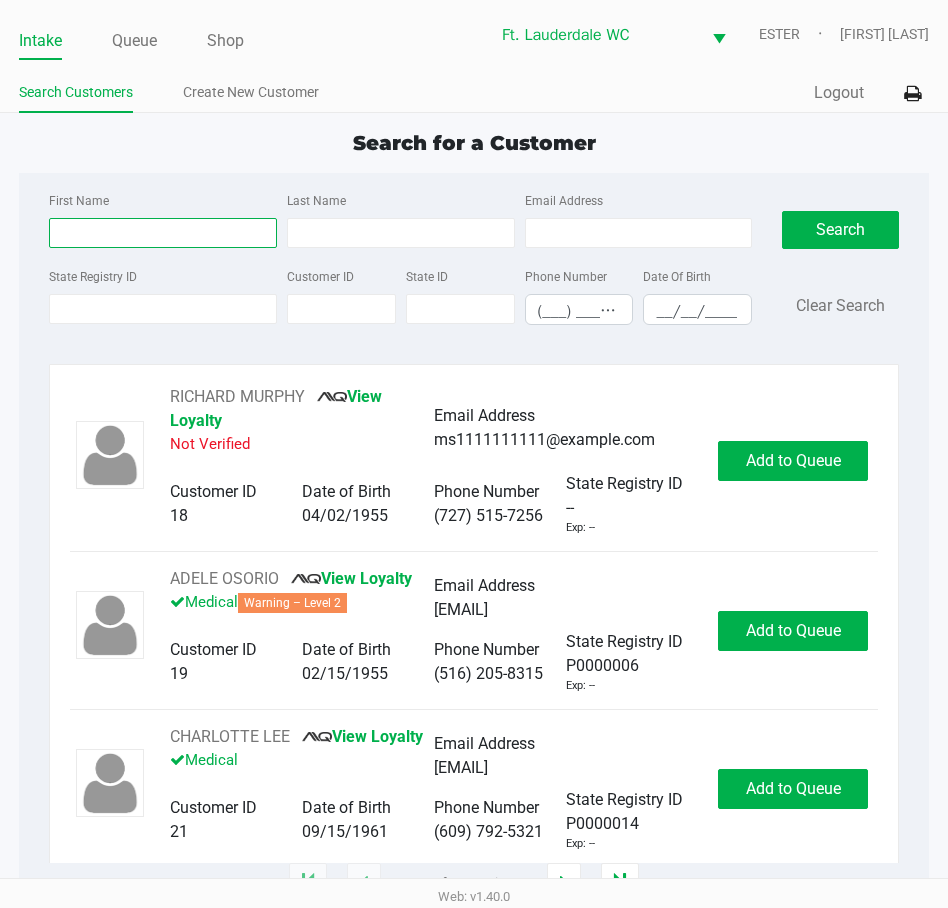 click on "First Name" at bounding box center [163, 233] 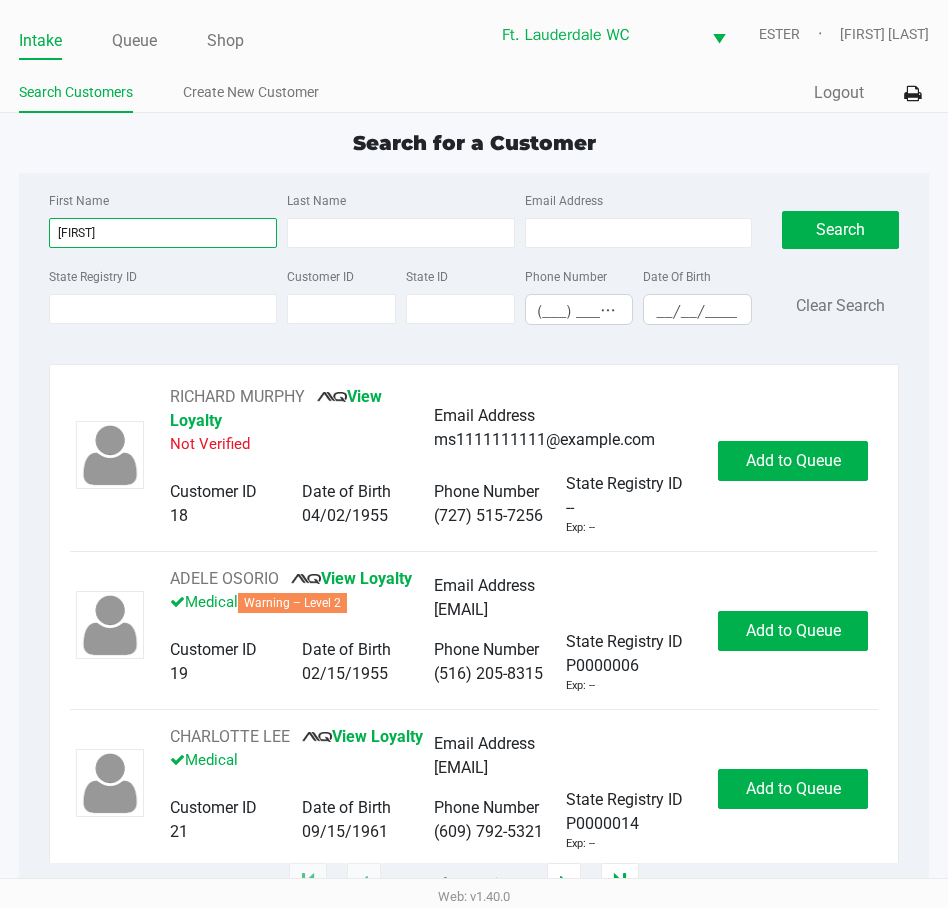 type on "[FIRST]" 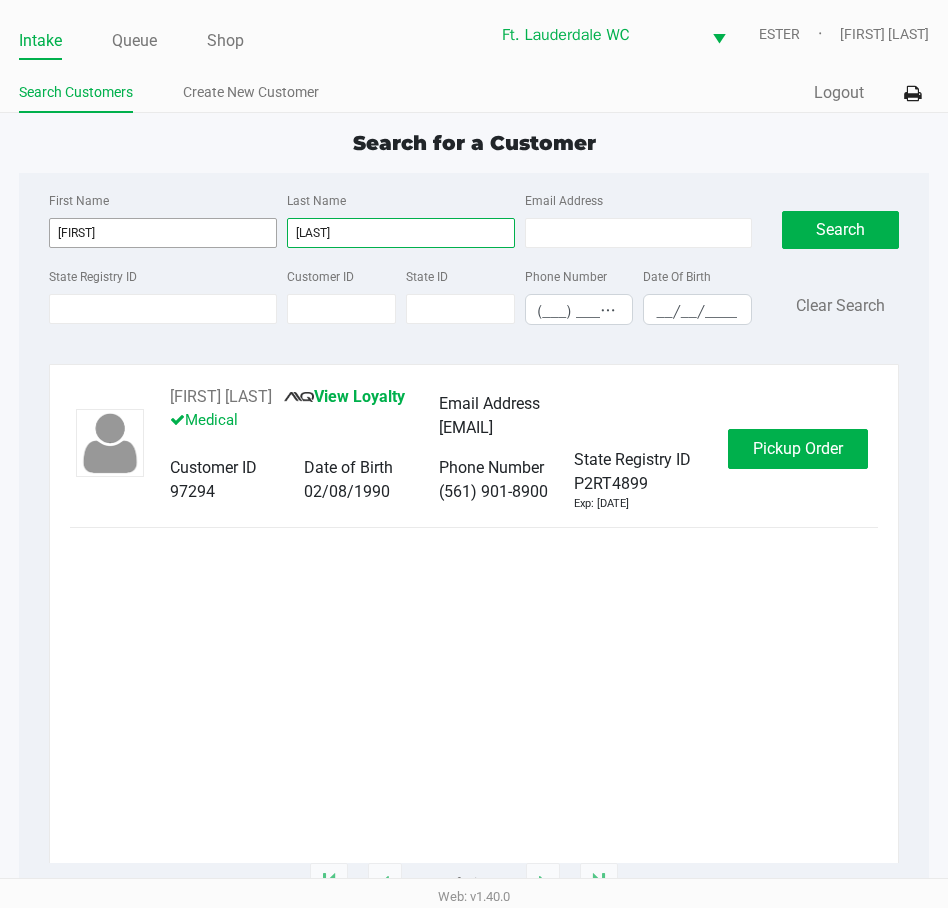 type on "[LAST]" 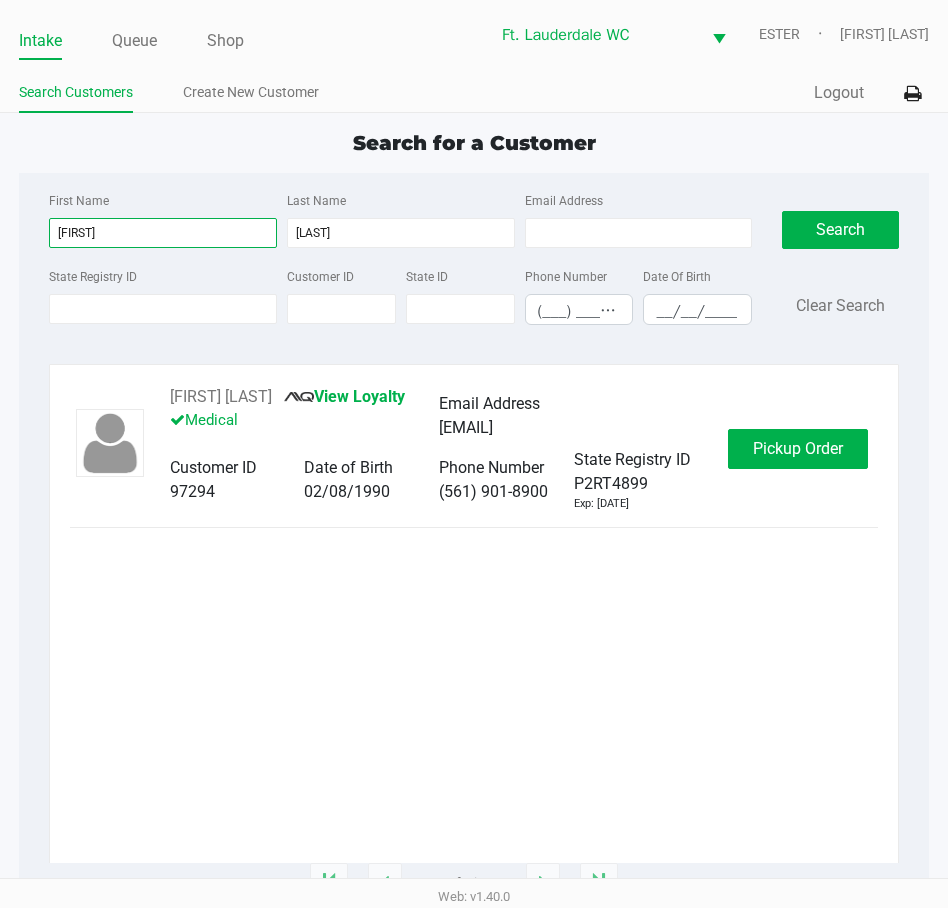 click on "[FIRST]" at bounding box center (163, 233) 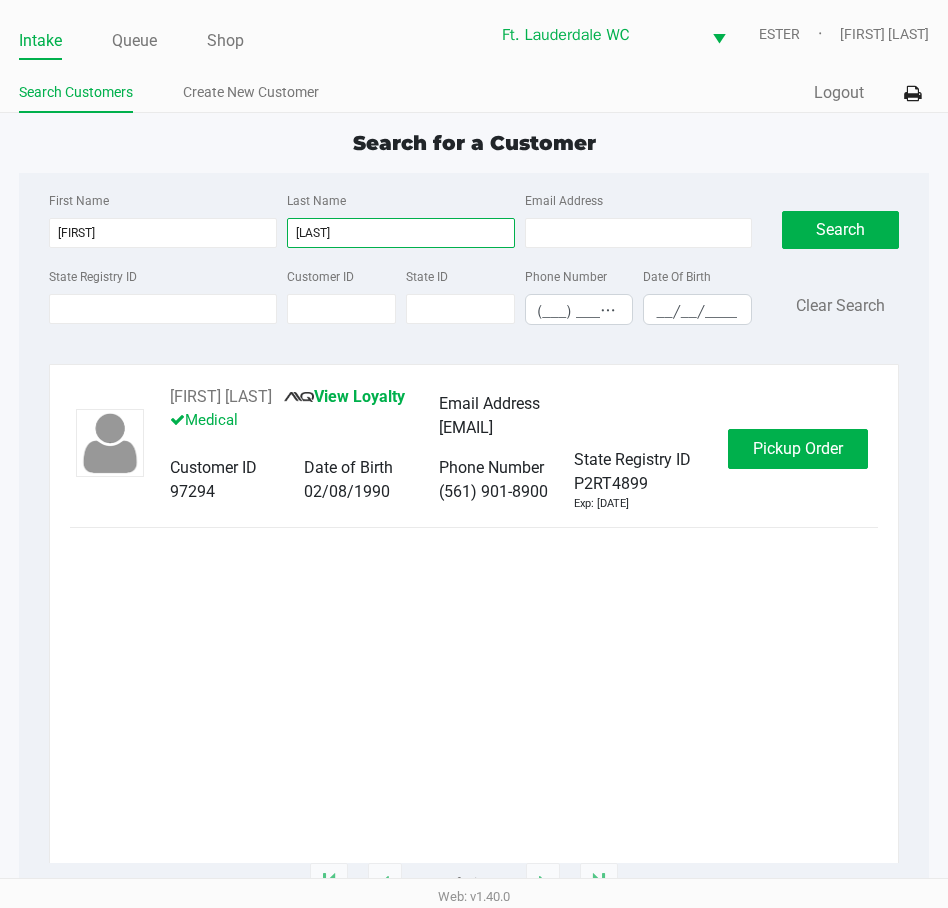 click on "[LAST]" at bounding box center (401, 233) 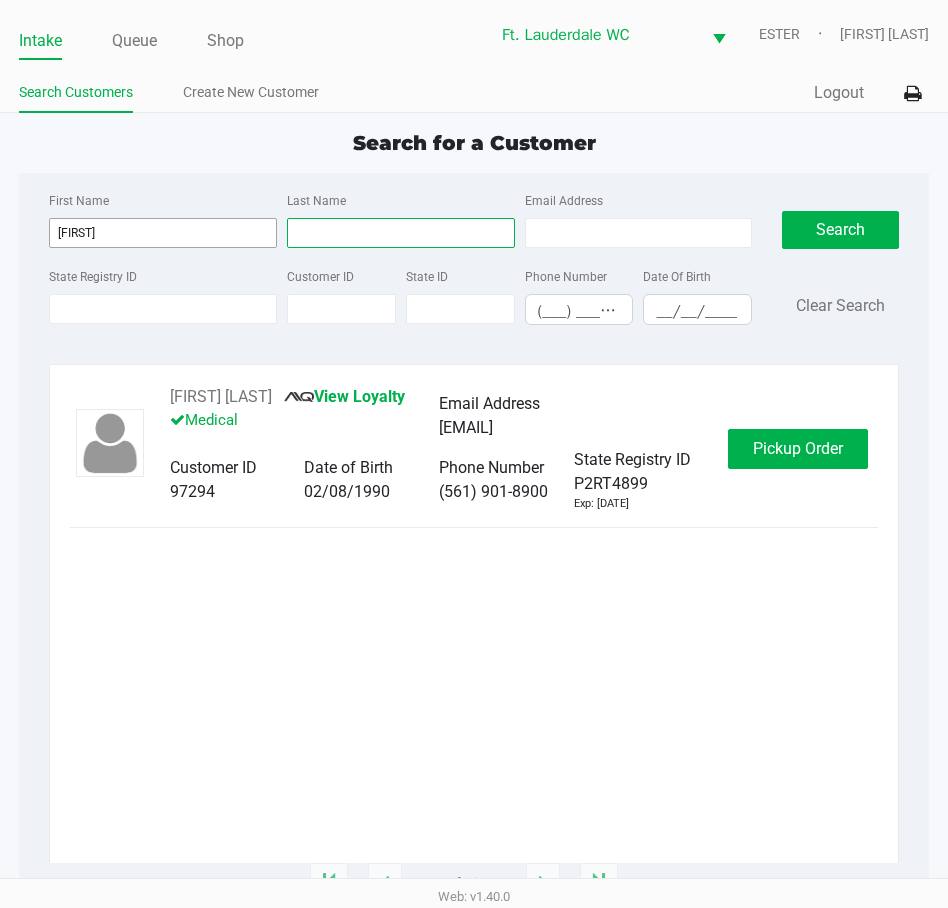 type 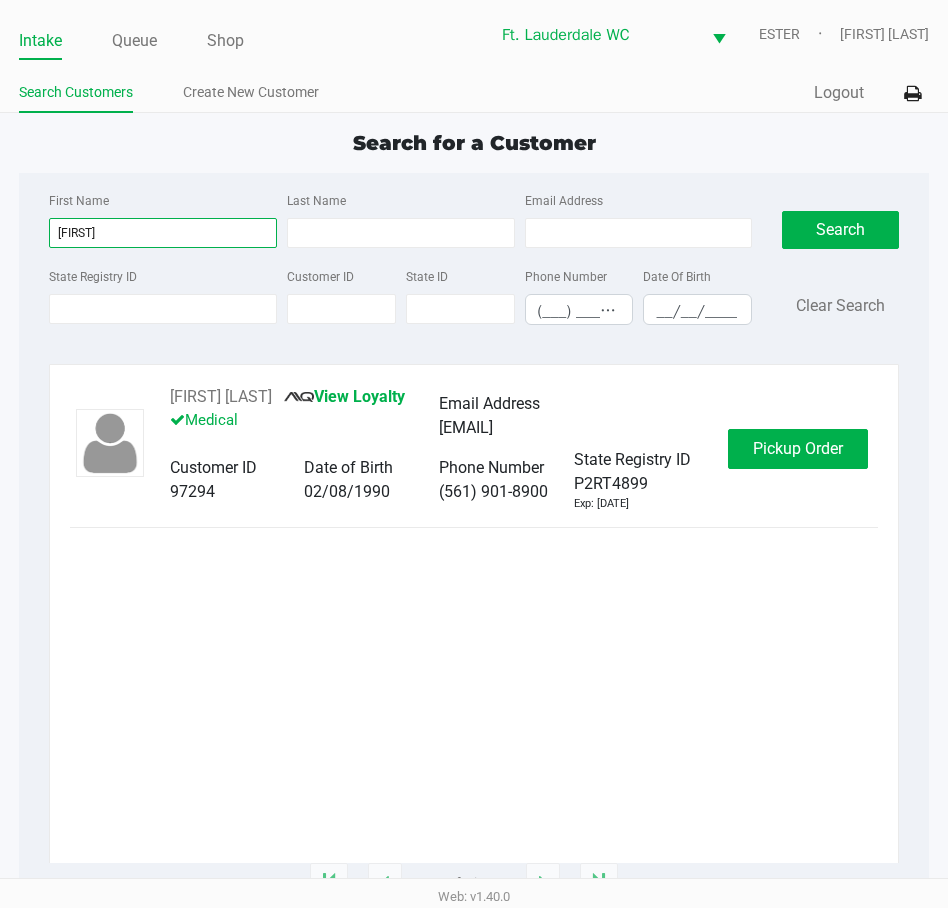 click on "[FIRST]" at bounding box center [163, 233] 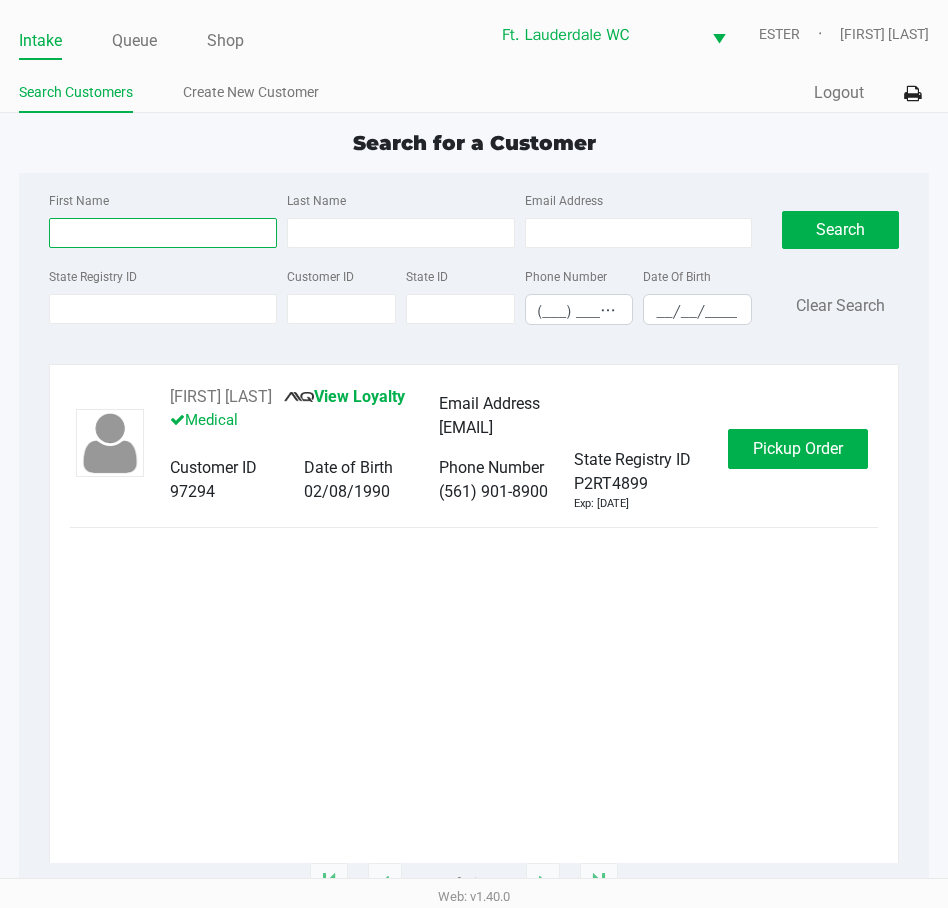 type 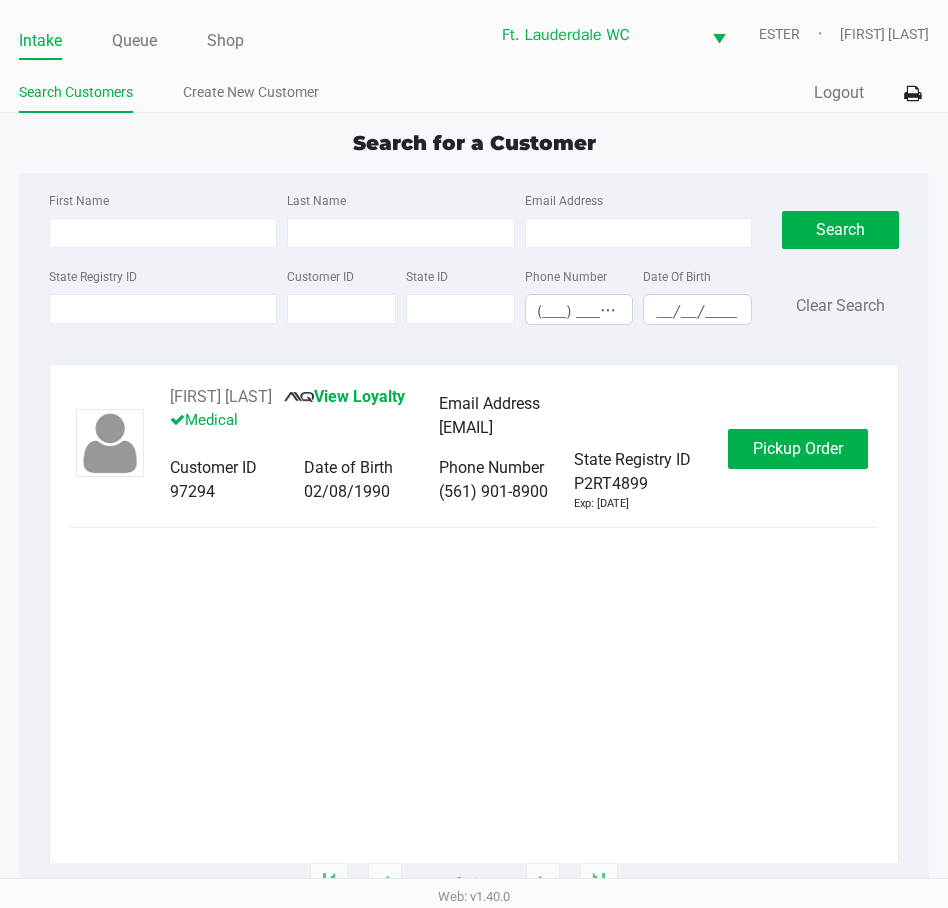 click on "Intake Queue Shop" 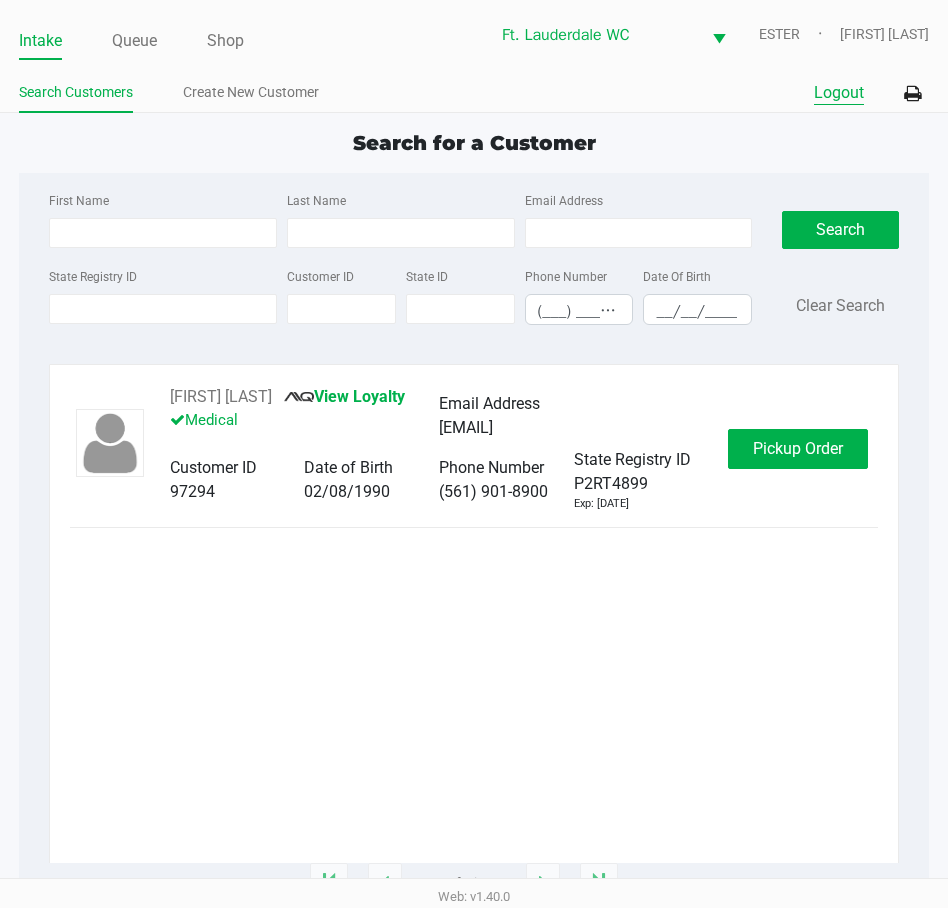 click on "Logout" 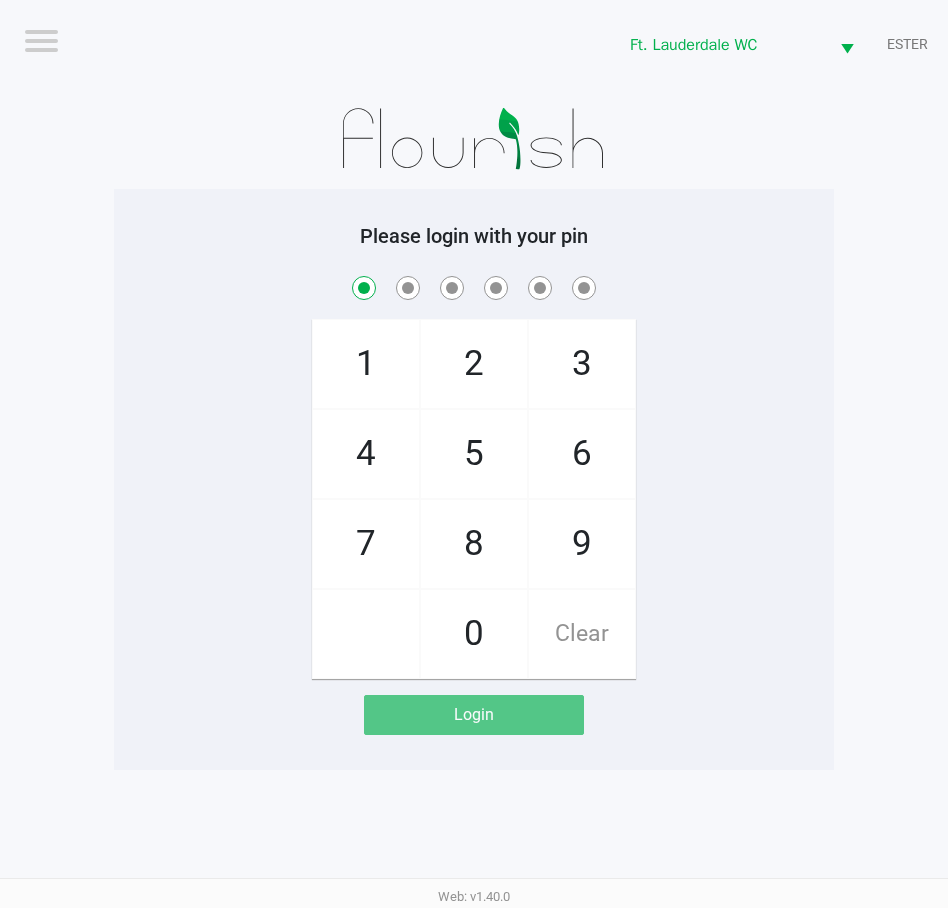 checkbox on "true" 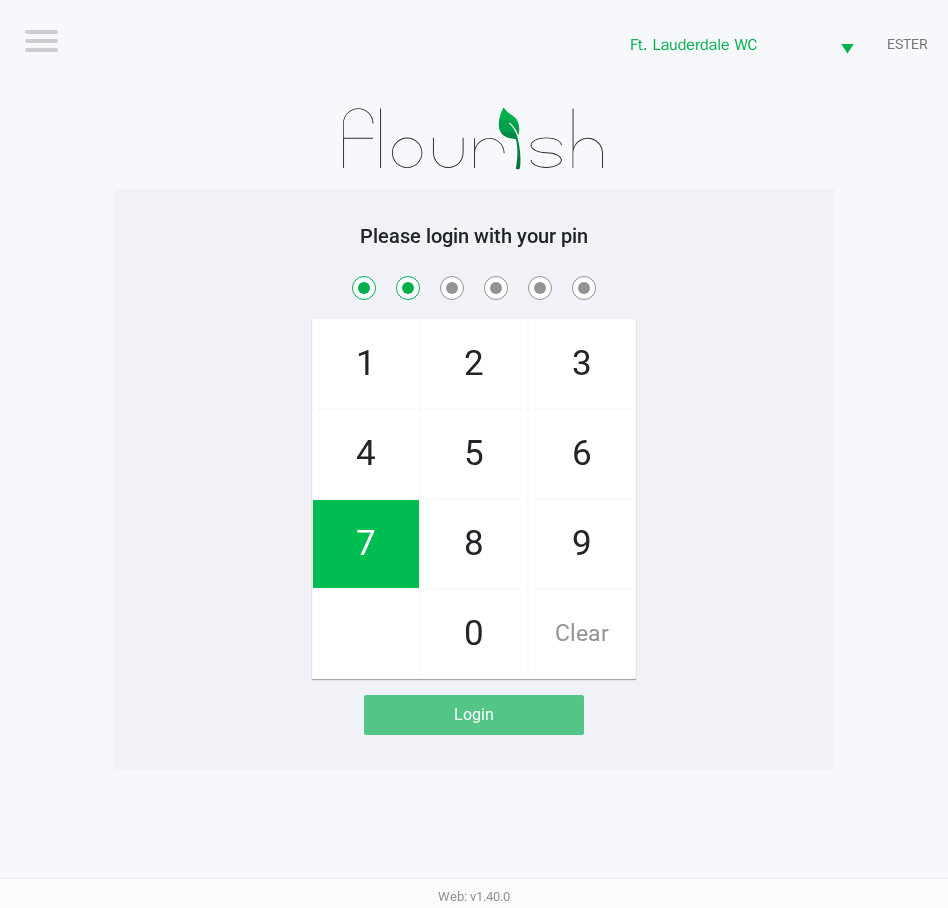checkbox on "true" 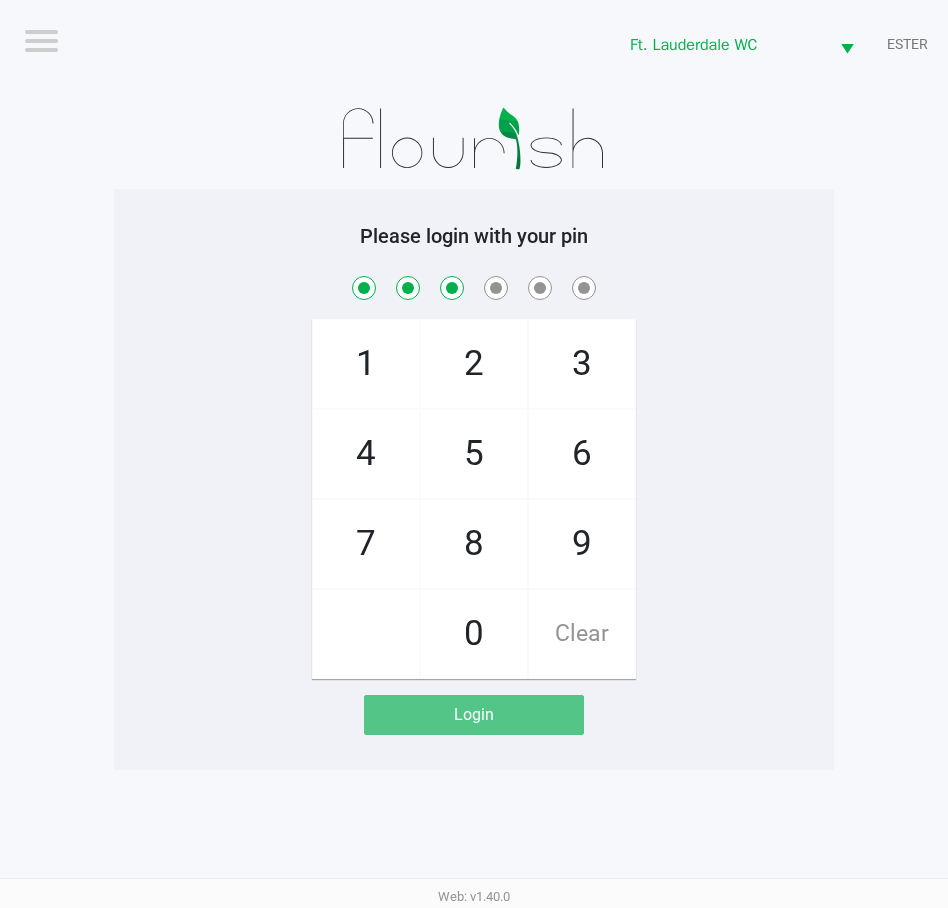 checkbox on "true" 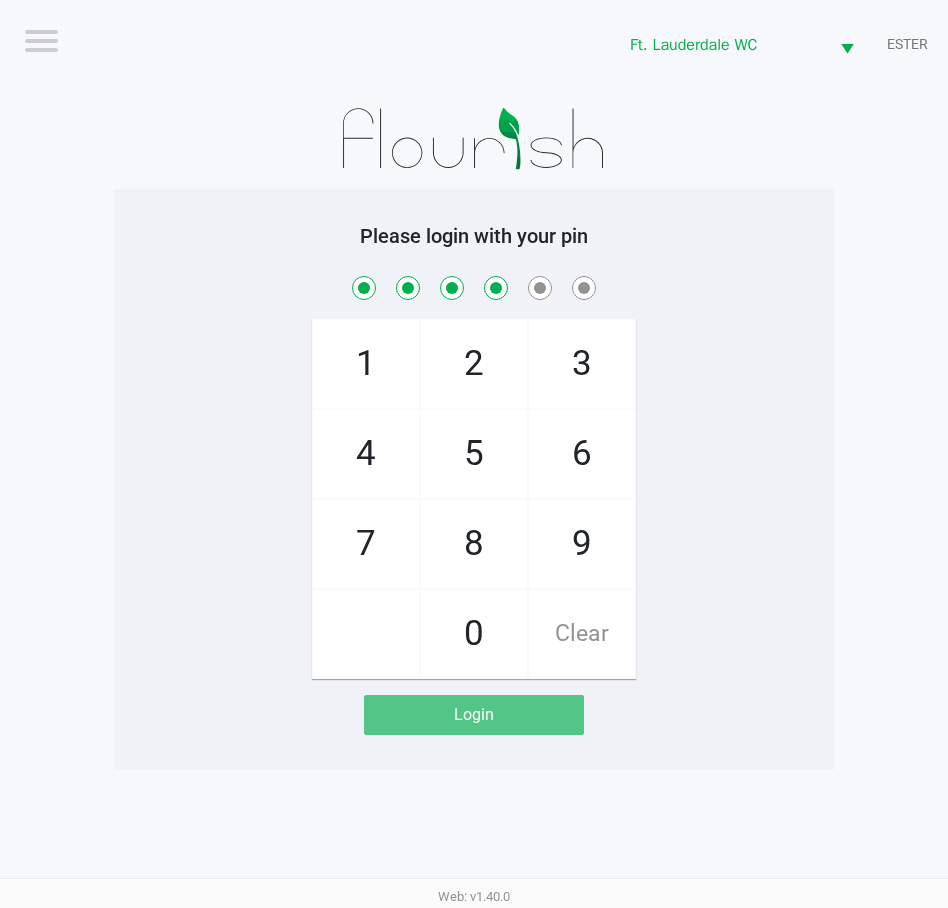 checkbox on "true" 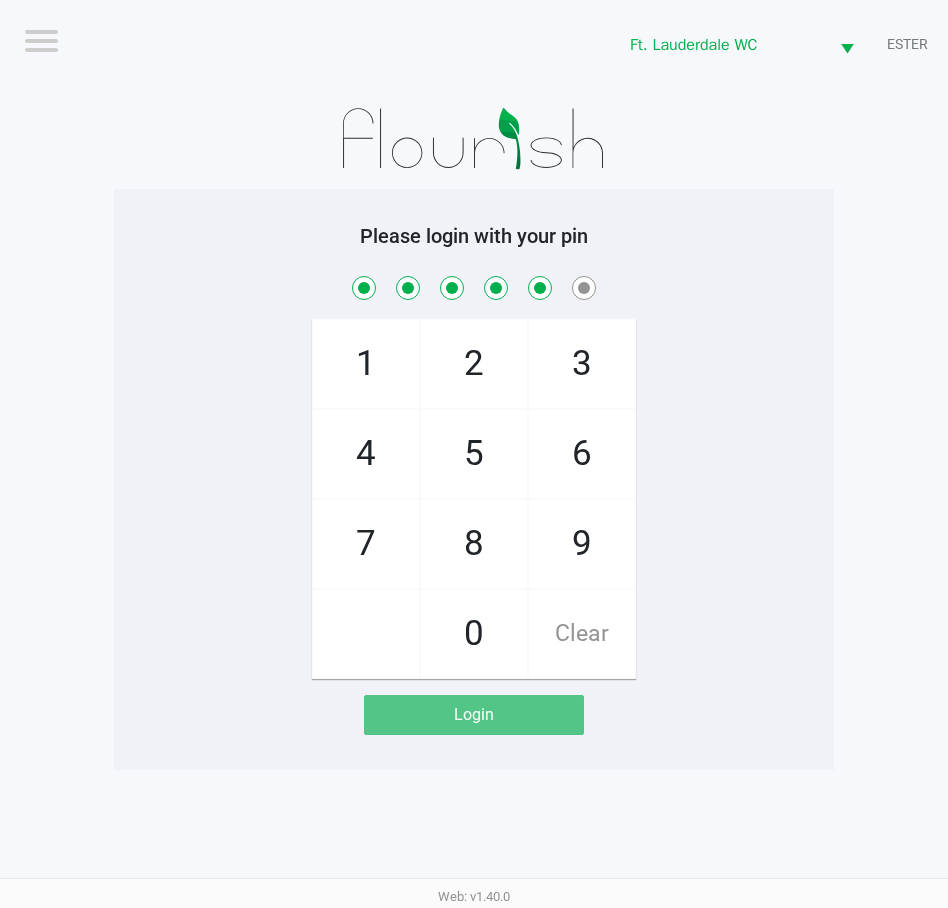checkbox on "true" 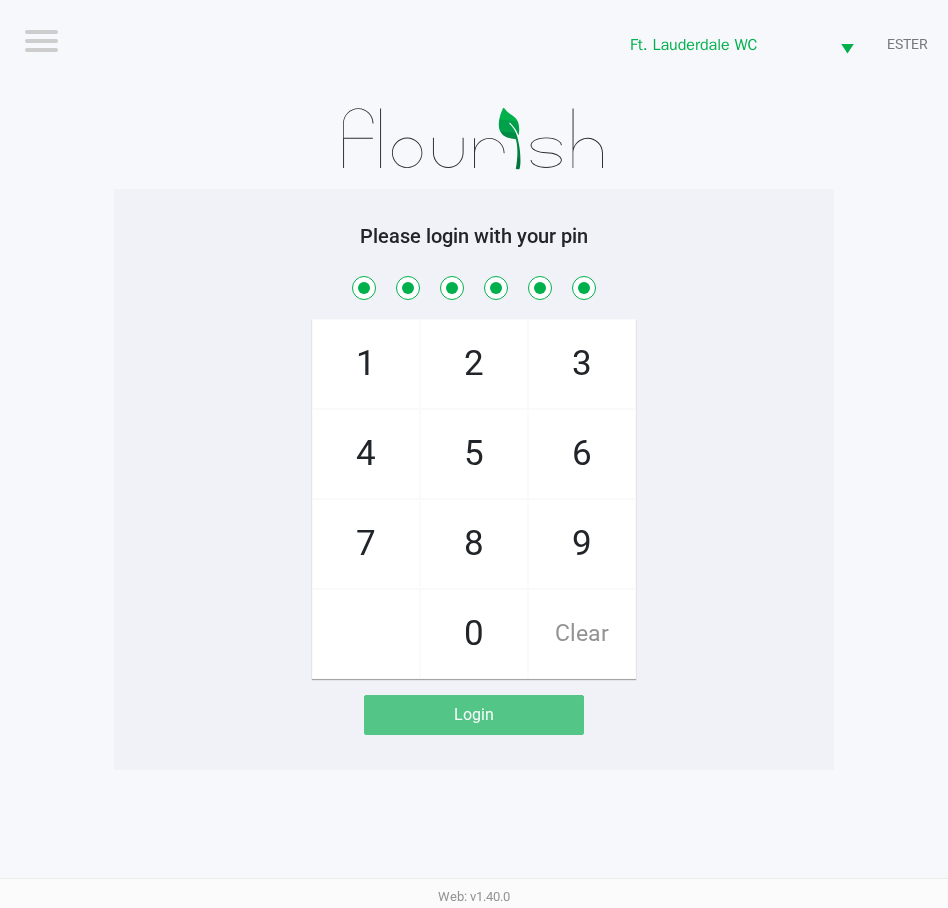 checkbox on "true" 